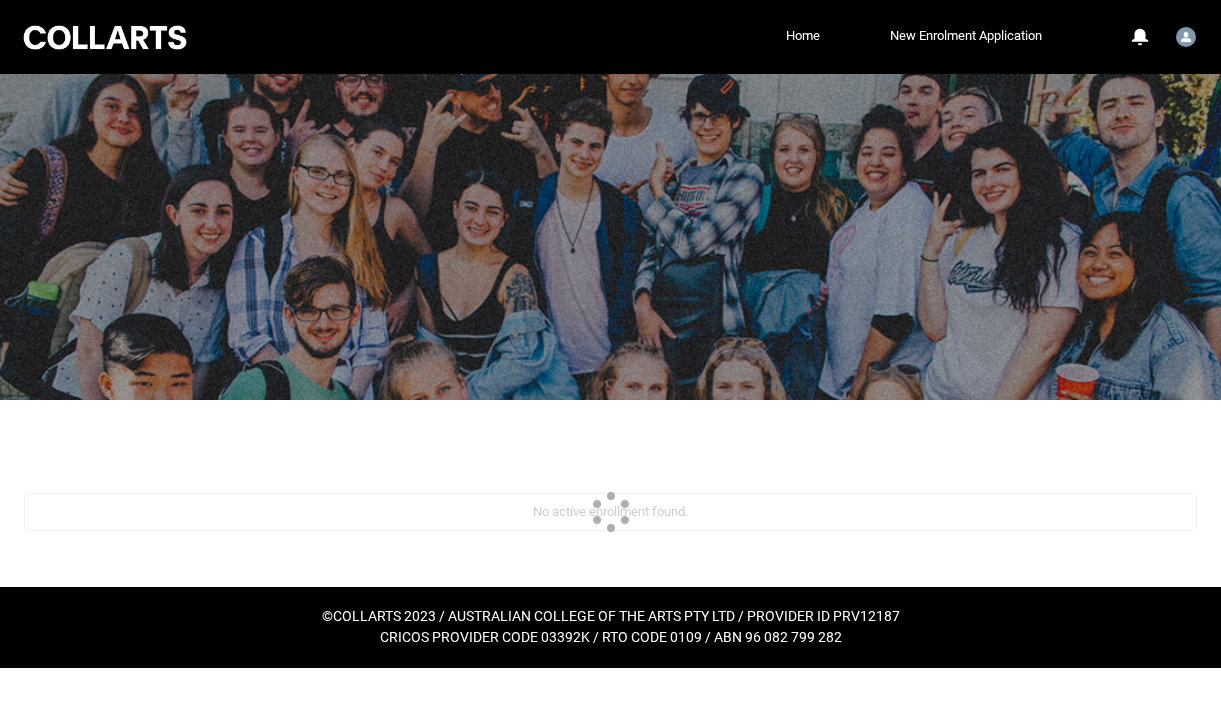 scroll, scrollTop: 0, scrollLeft: 0, axis: both 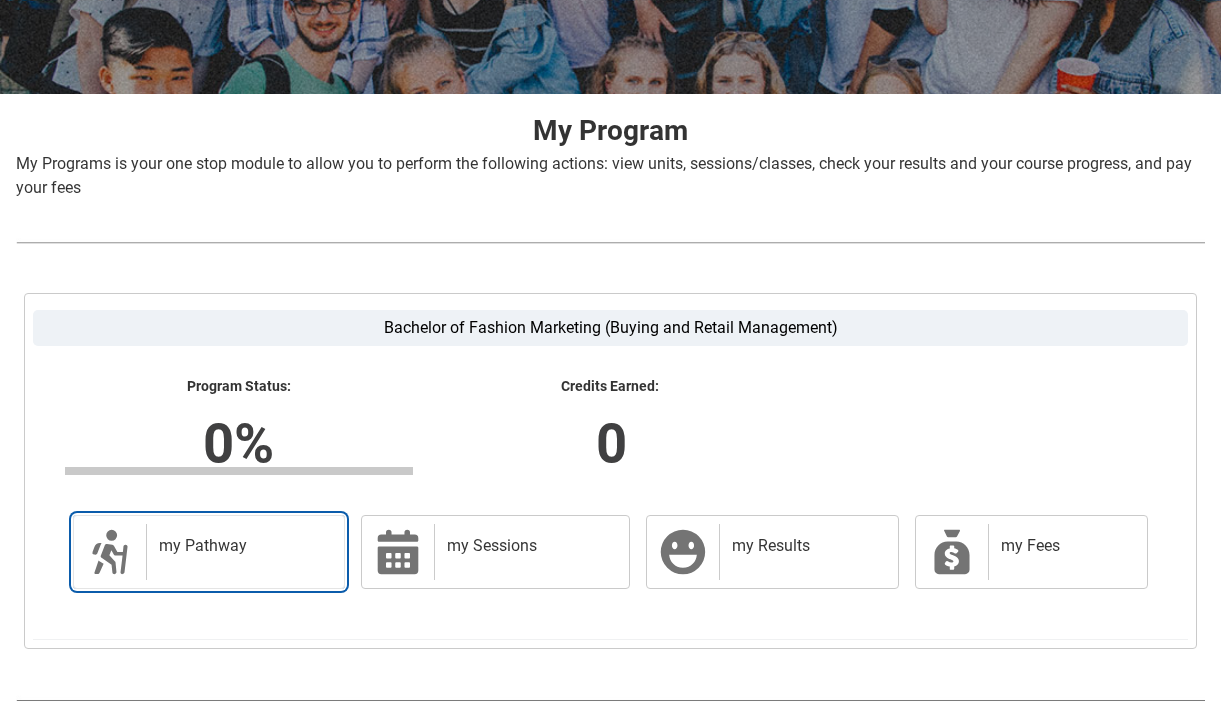 click on "my Pathway" at bounding box center [241, 546] 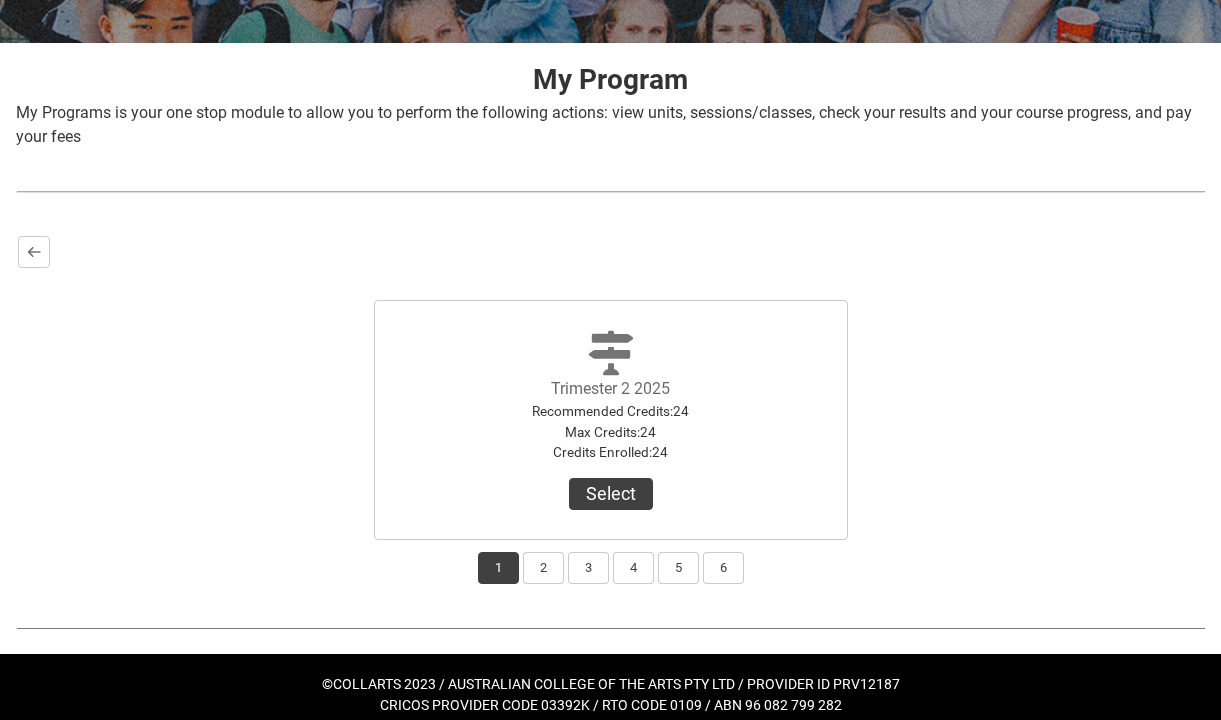 scroll, scrollTop: 356, scrollLeft: 0, axis: vertical 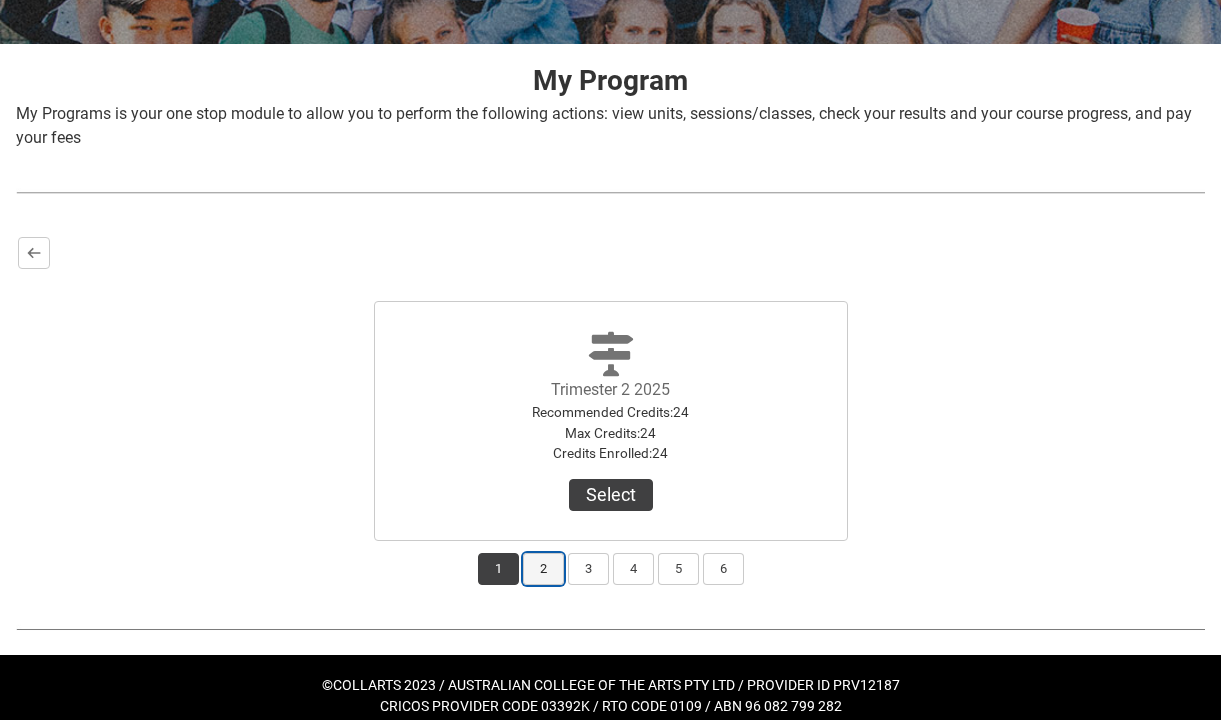 click on "2" at bounding box center [543, 569] 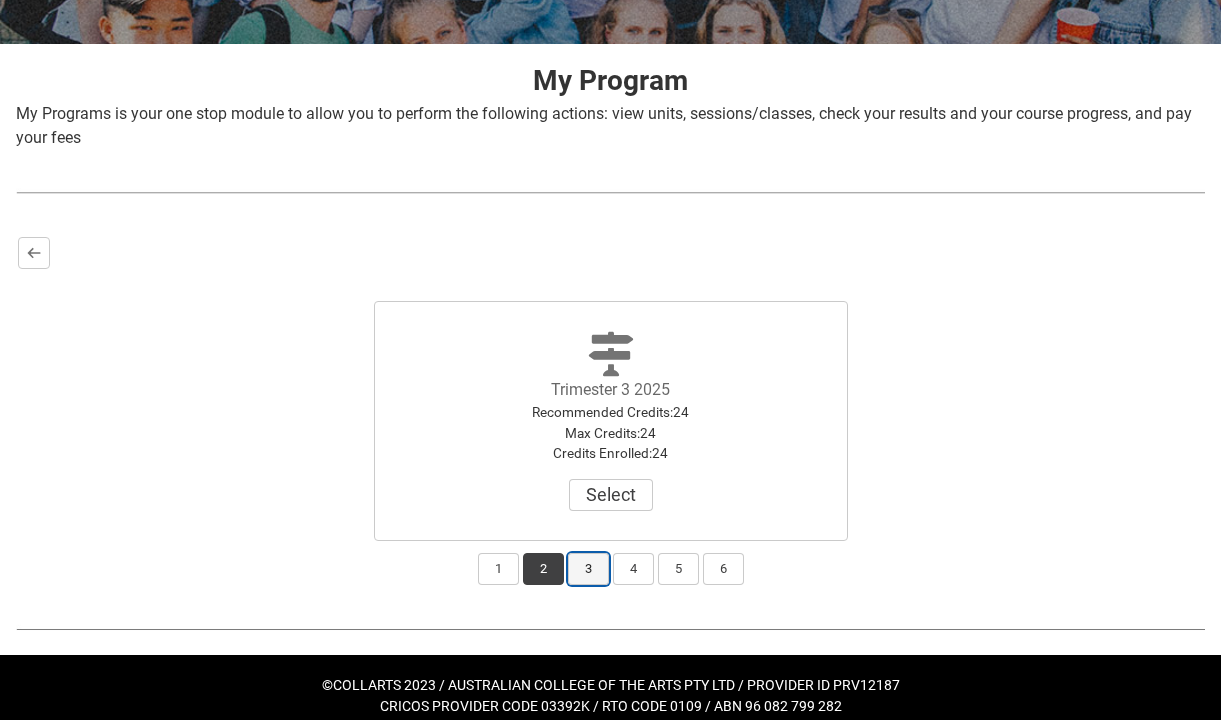 click on "3" at bounding box center [588, 569] 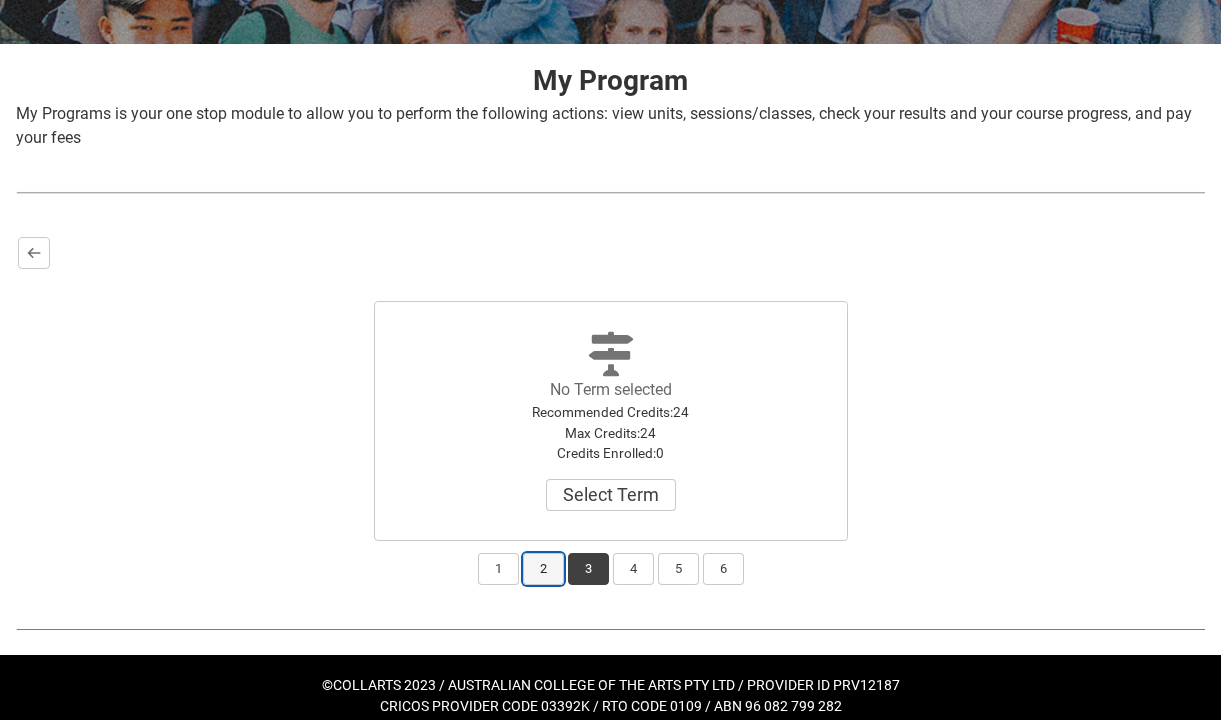 click on "2" at bounding box center (543, 569) 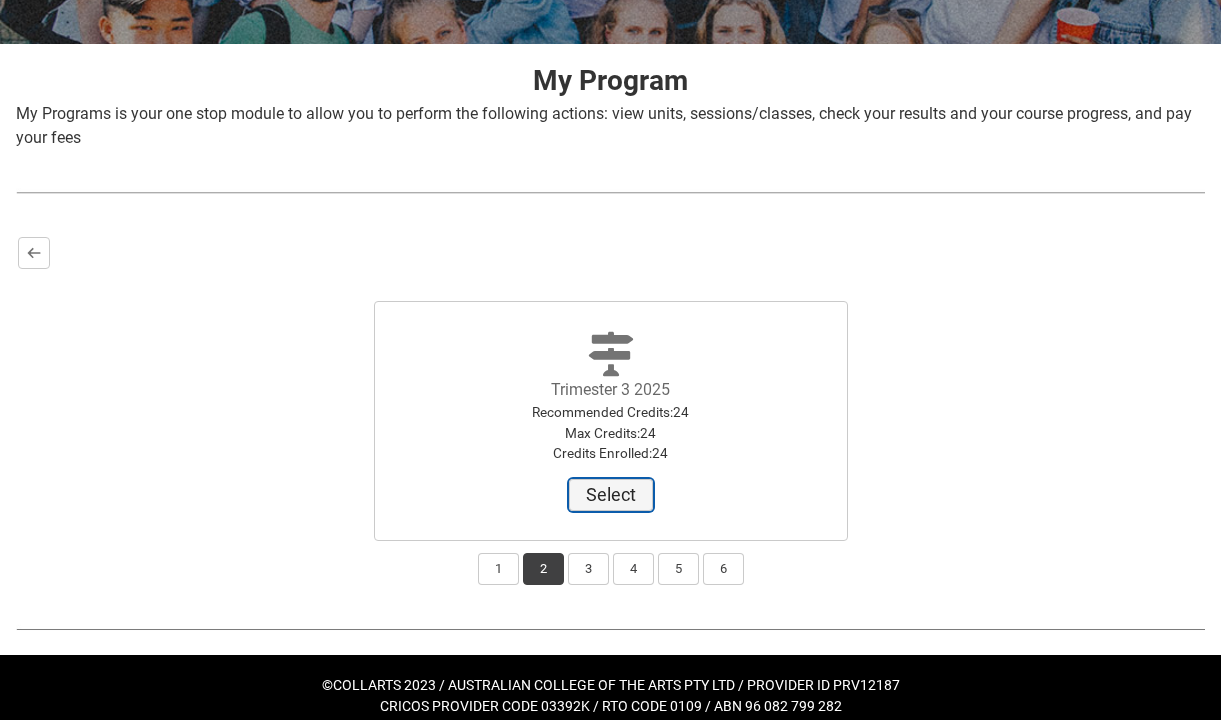 click on "Select" at bounding box center (611, 495) 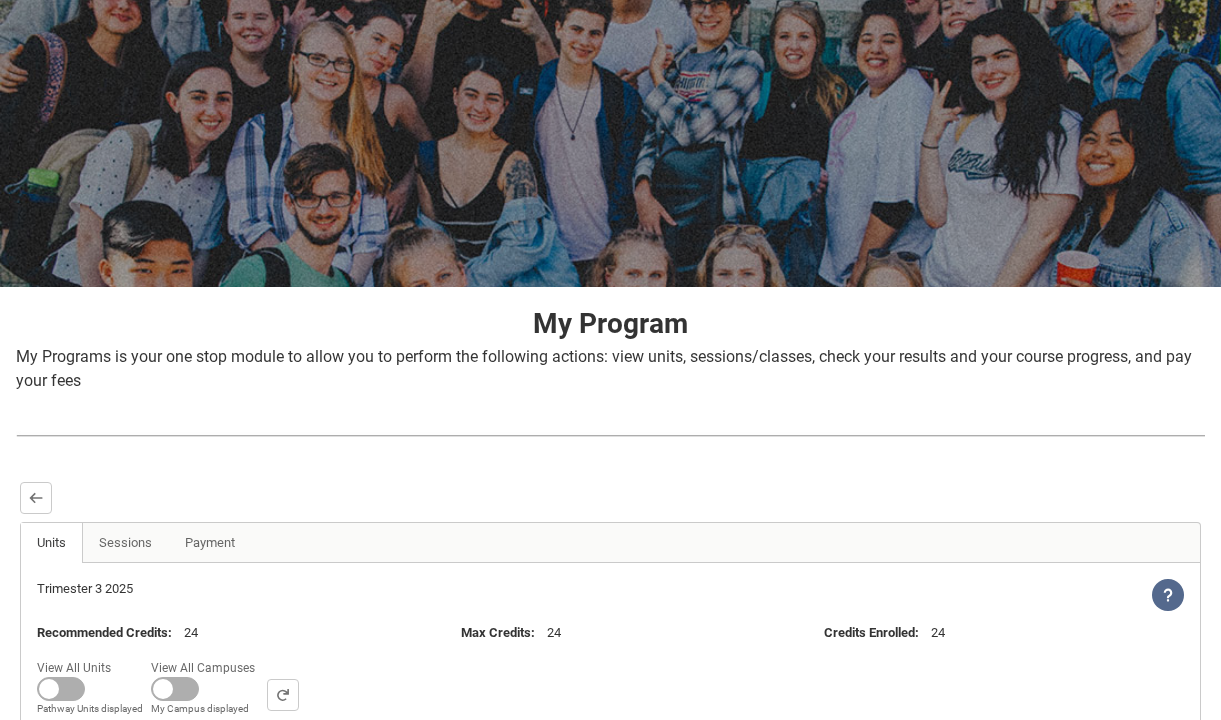 scroll, scrollTop: 0, scrollLeft: 0, axis: both 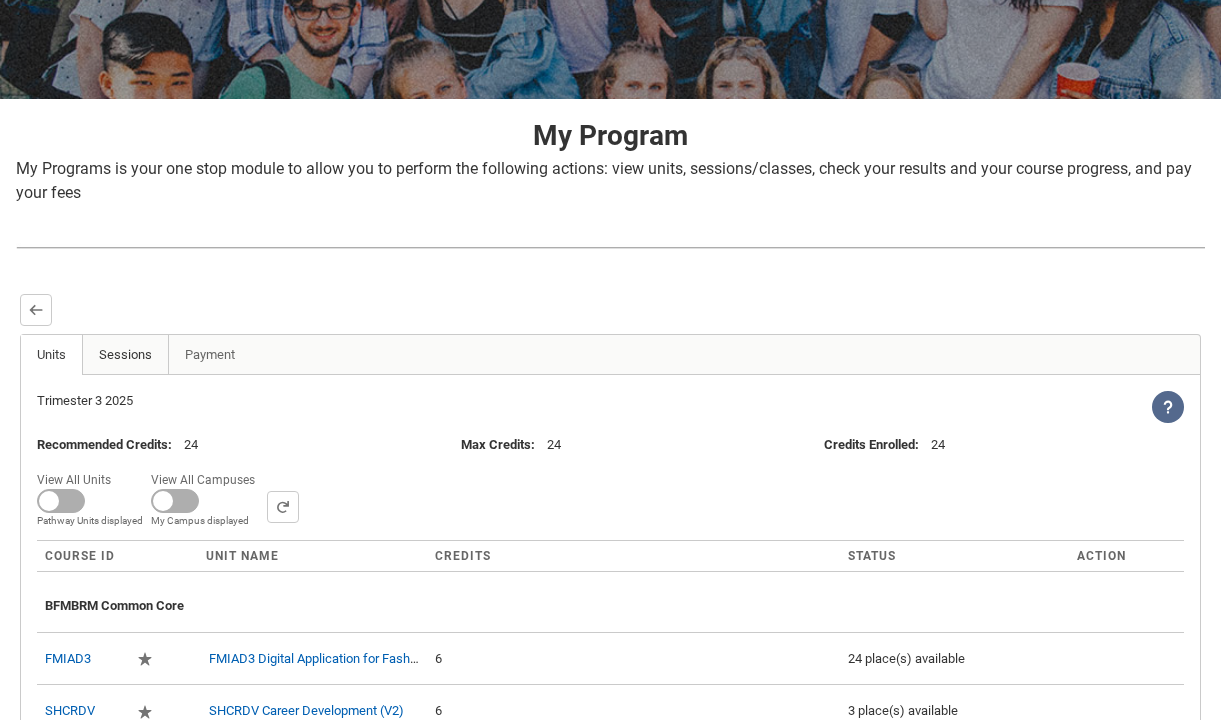 click on "Sessions" at bounding box center [125, 355] 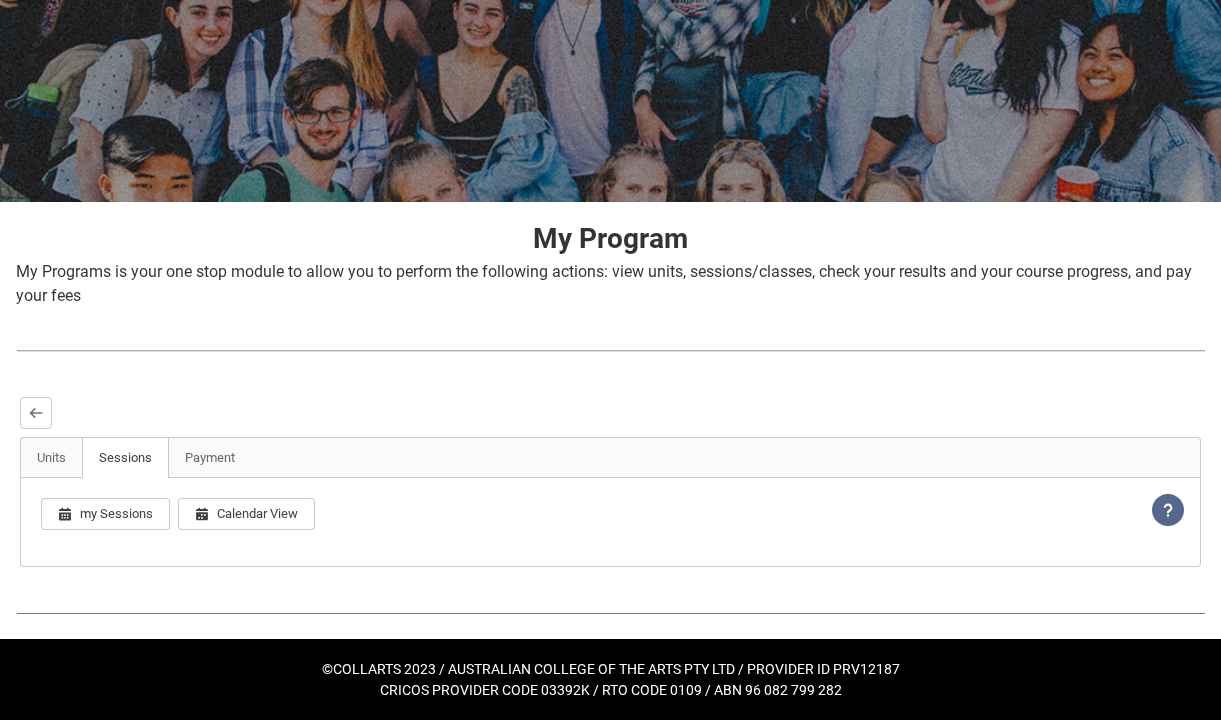 scroll, scrollTop: 234, scrollLeft: 0, axis: vertical 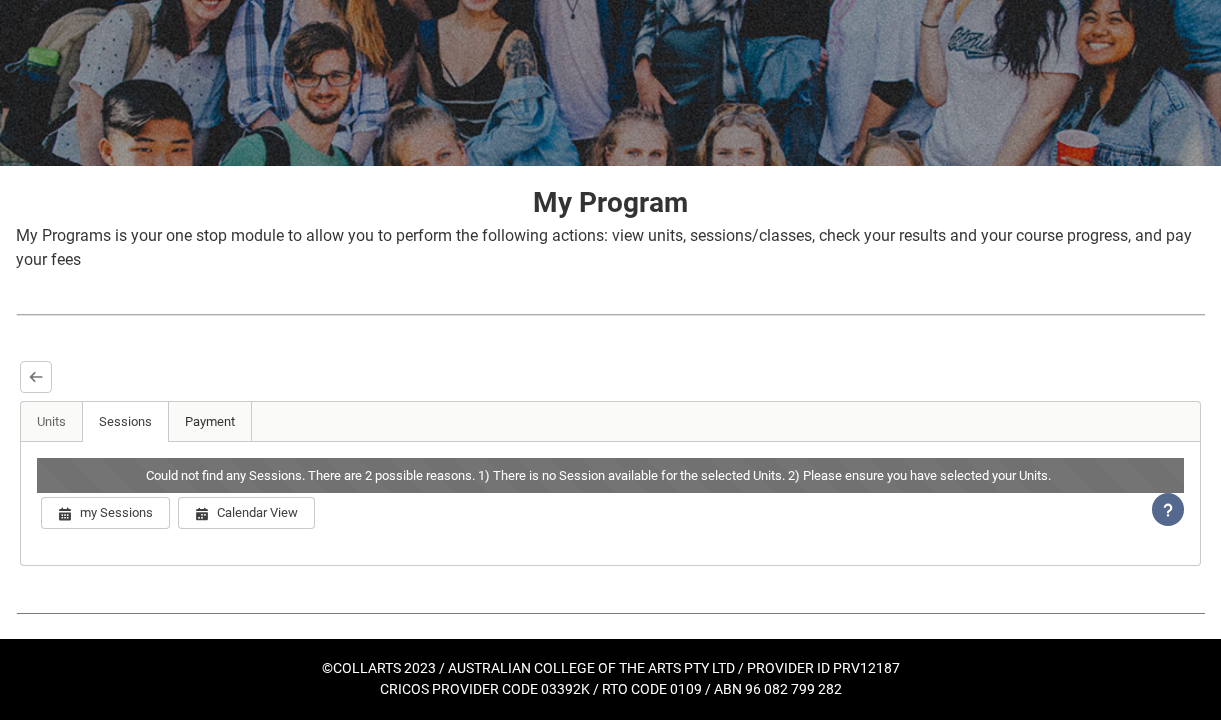 click on "Payment" at bounding box center [210, 422] 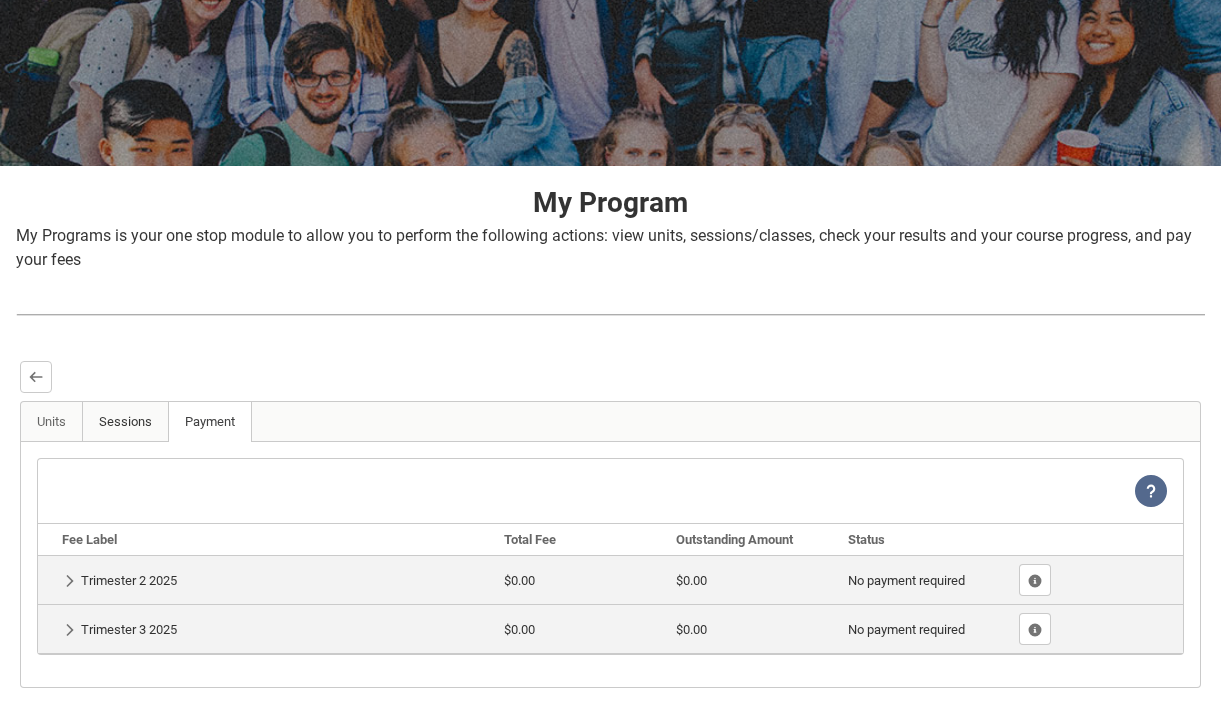 click on "Sessions" at bounding box center [125, 422] 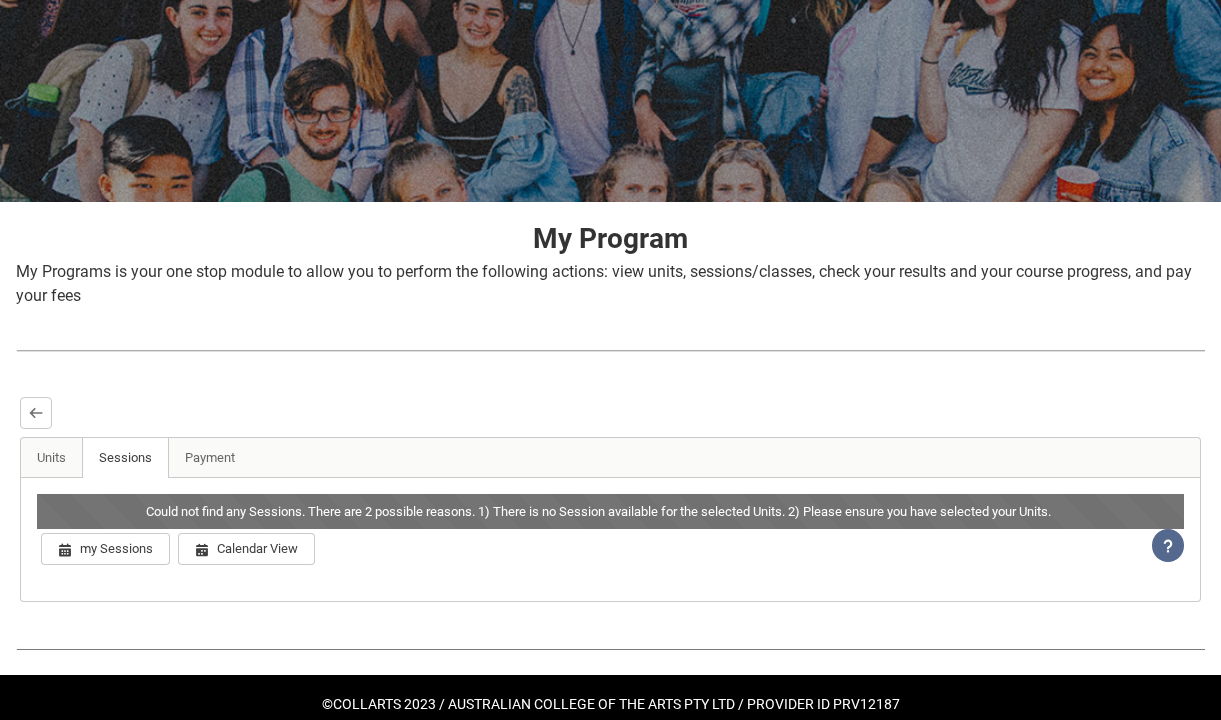 scroll, scrollTop: 234, scrollLeft: 0, axis: vertical 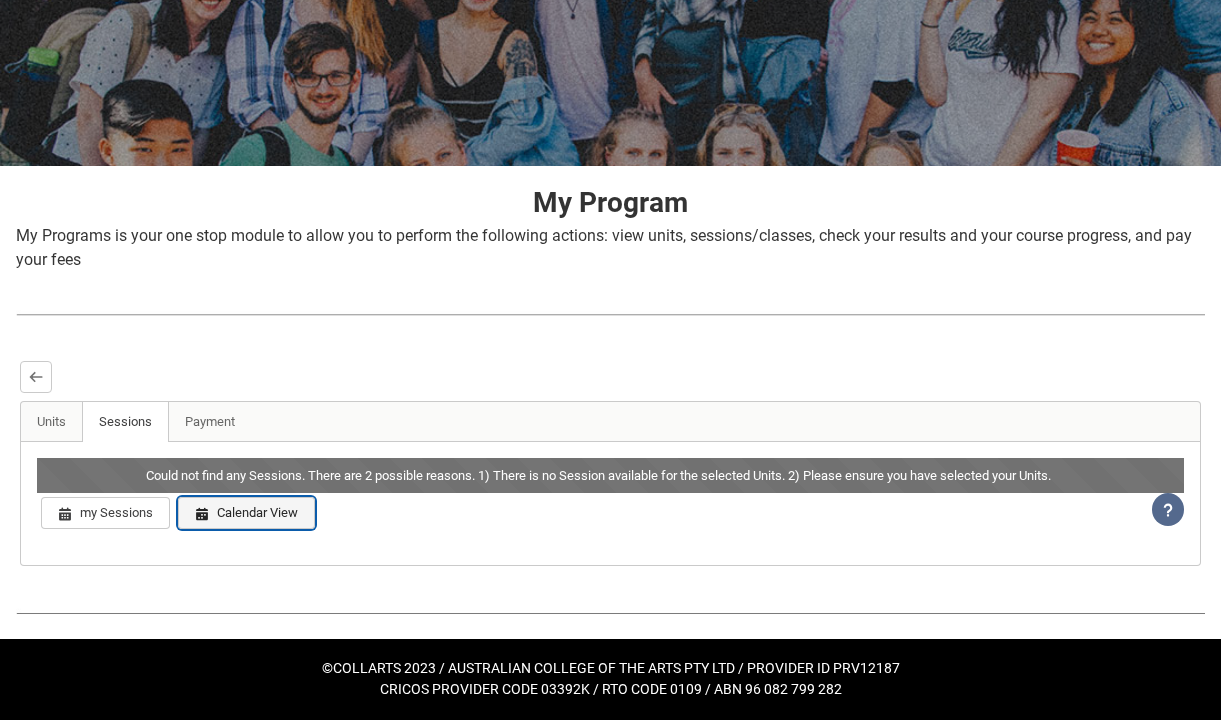 click on "Calendar View" at bounding box center (246, 513) 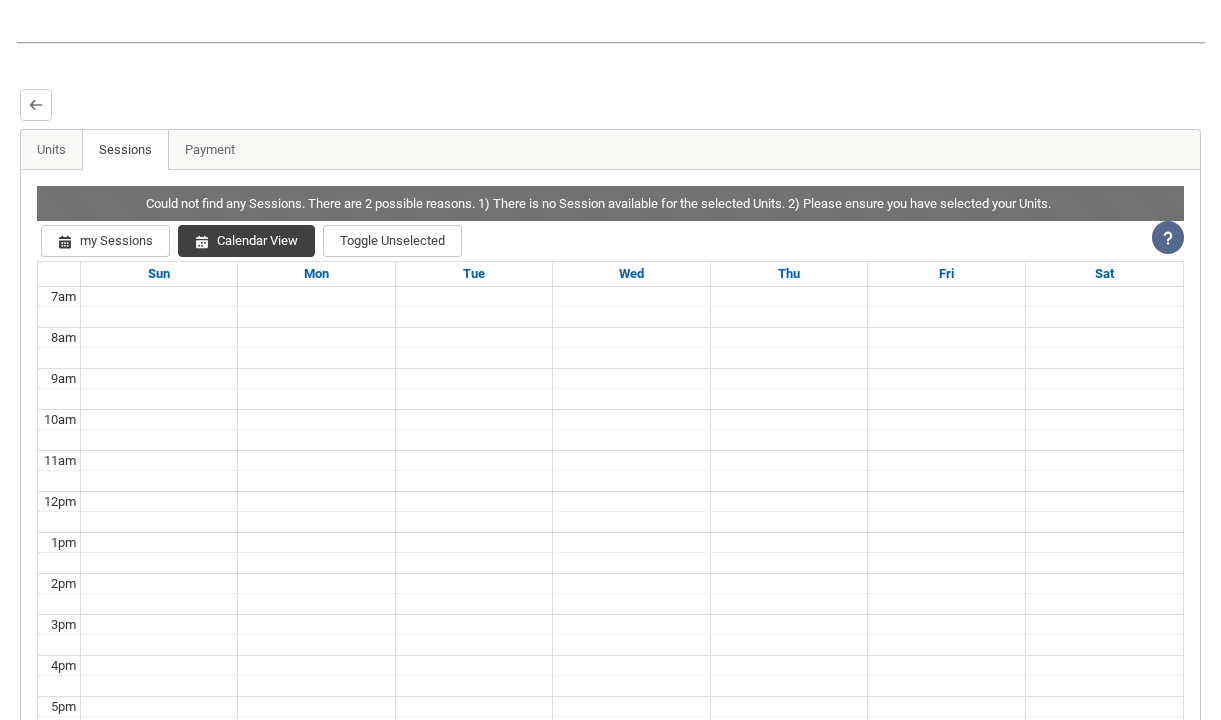scroll, scrollTop: 504, scrollLeft: 0, axis: vertical 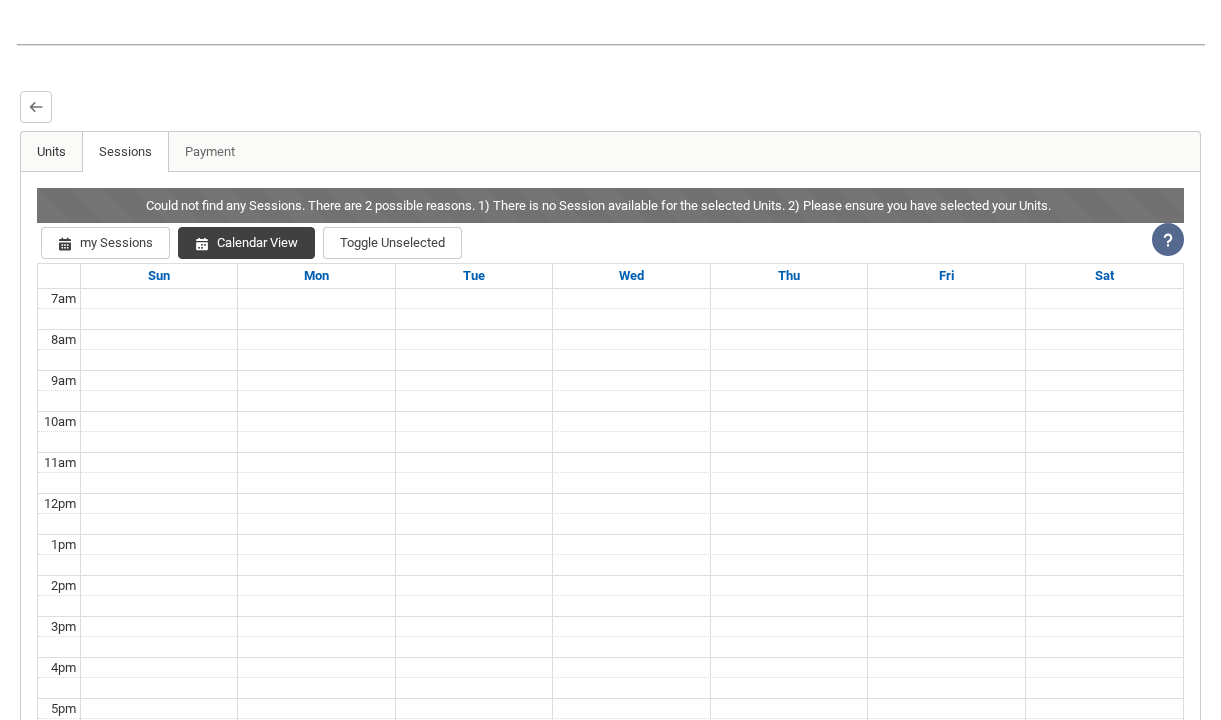 click on "Units" at bounding box center (52, 152) 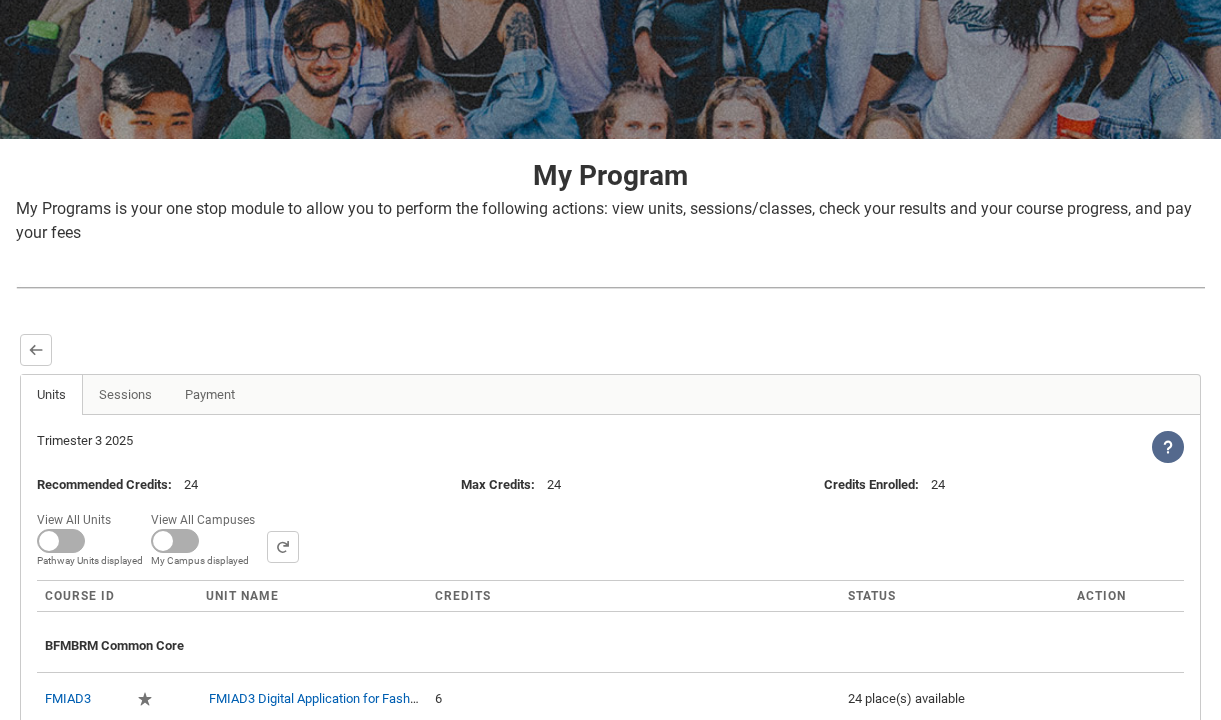 scroll, scrollTop: 258, scrollLeft: 0, axis: vertical 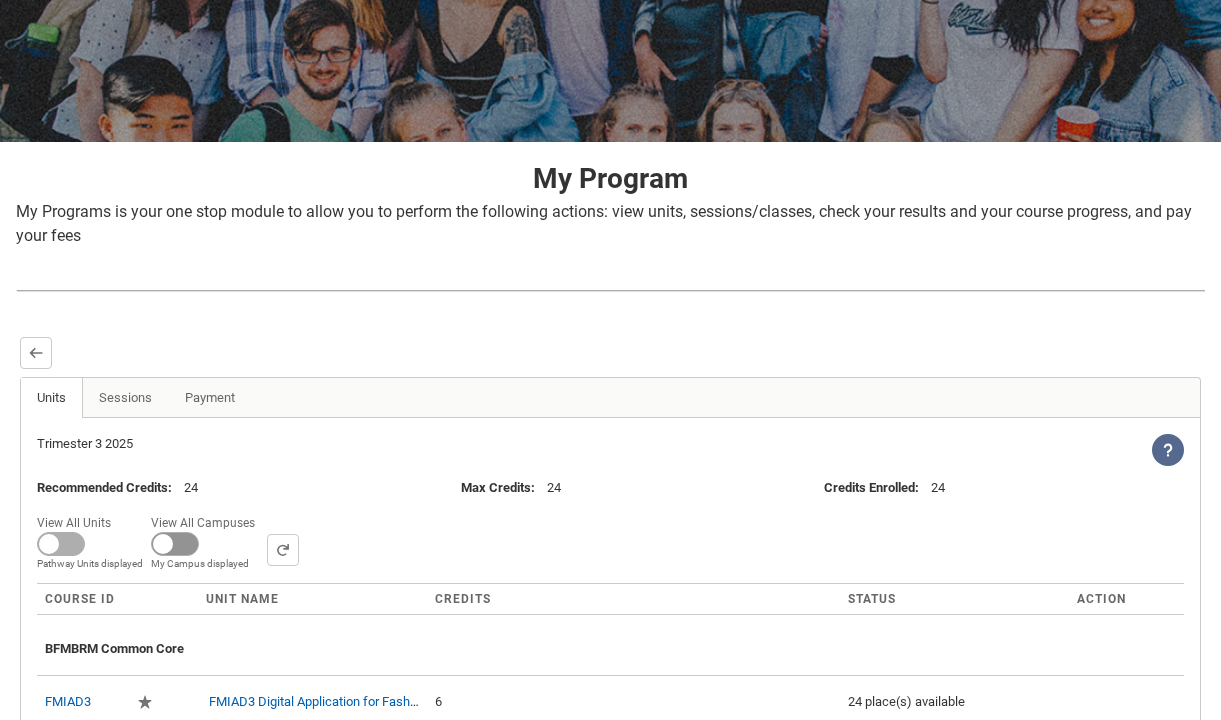 click at bounding box center [61, 544] 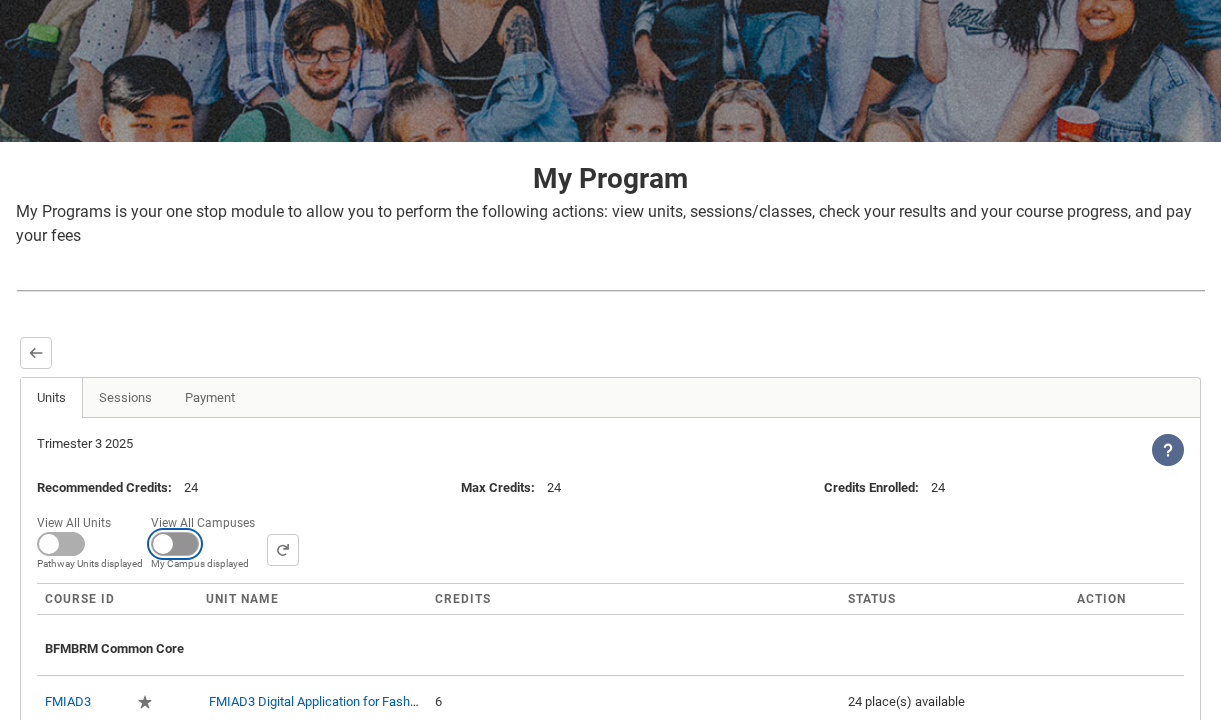 checkbox on "true" 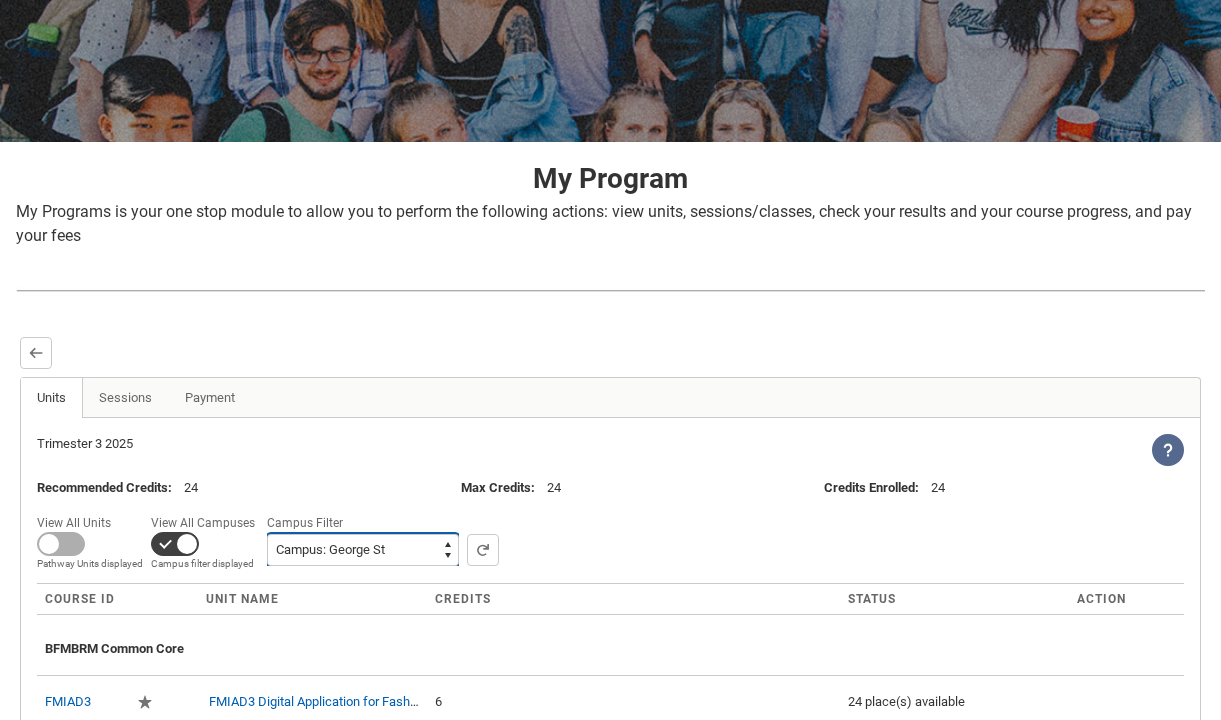 click on "All Campus: Brunswick St Campus: Collarts Online Campus: Collingwood Yards Campus: Collins St Campus: Cromwell St Campus: George St Campus: Online Campus: Wellington St" at bounding box center [363, 550] 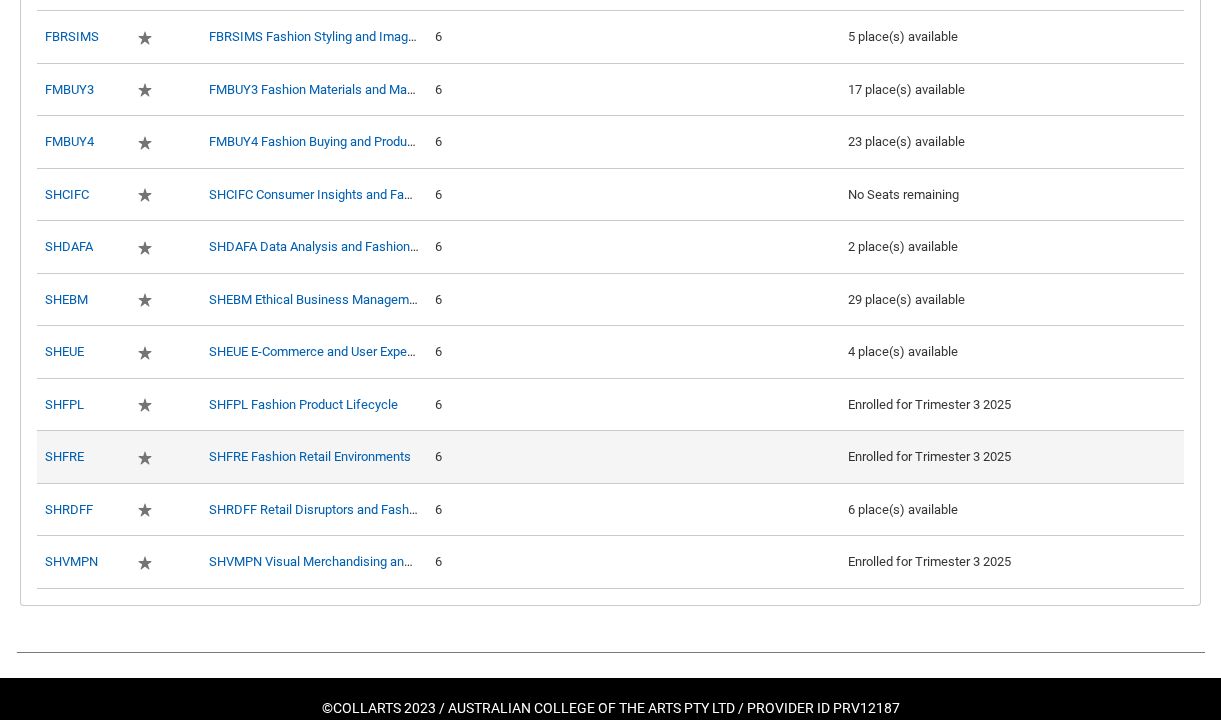 scroll, scrollTop: 1195, scrollLeft: 0, axis: vertical 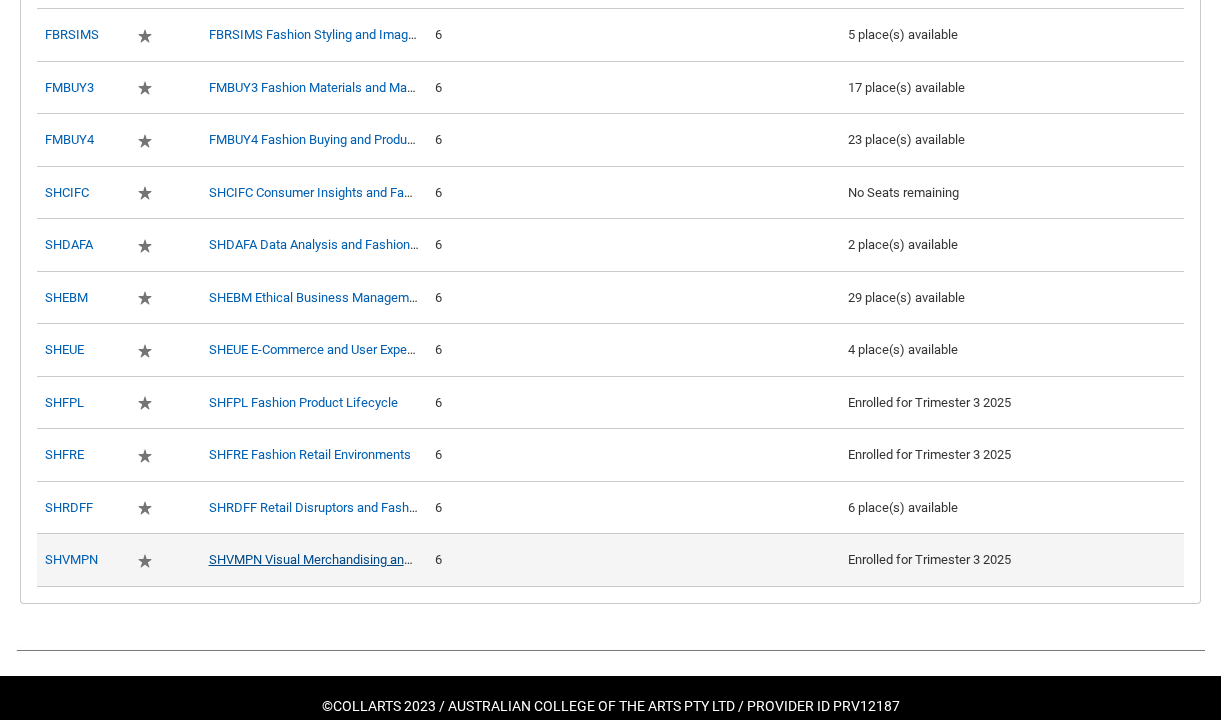 click on "SHVMPN Visual Merchandising and Productive Narratives" at bounding box center [372, 559] 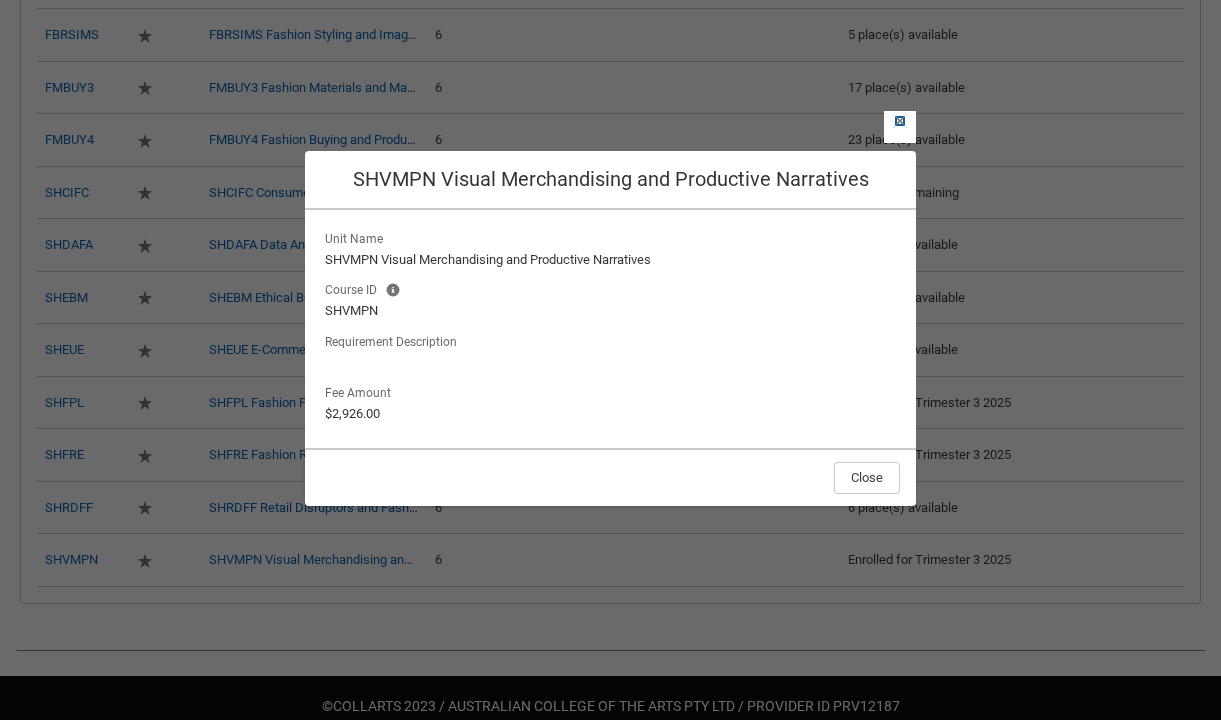 click at bounding box center [900, 121] 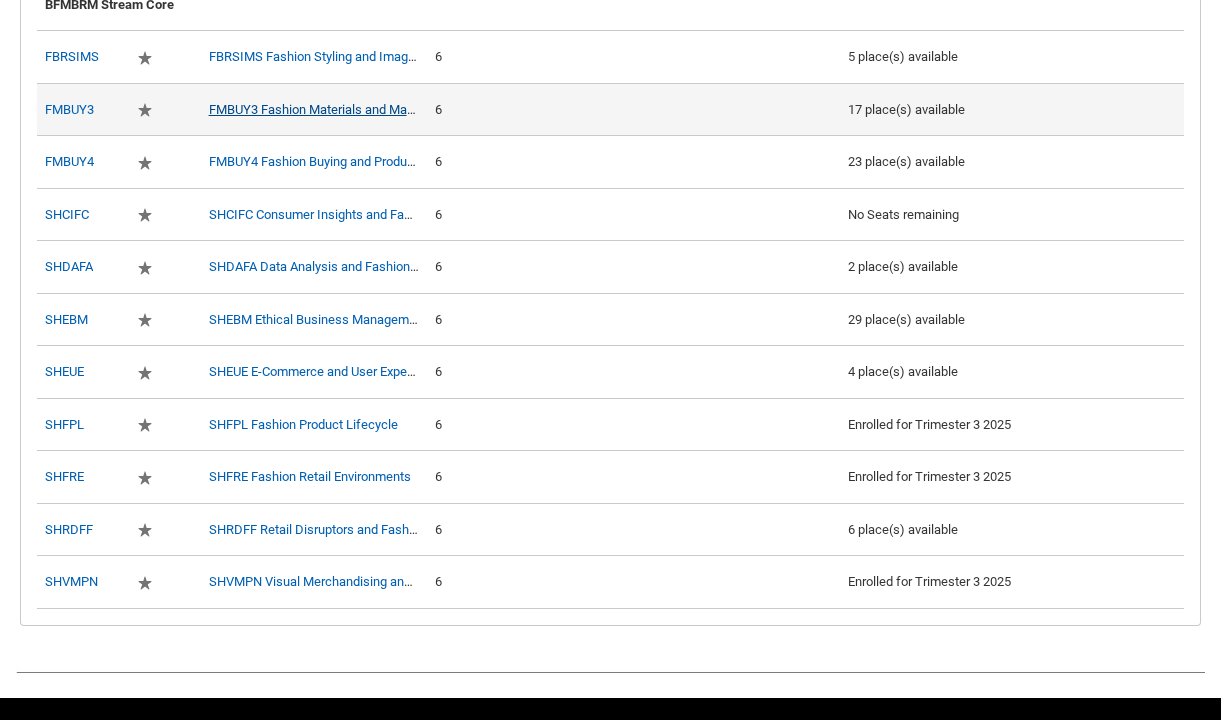 scroll, scrollTop: 1174, scrollLeft: 0, axis: vertical 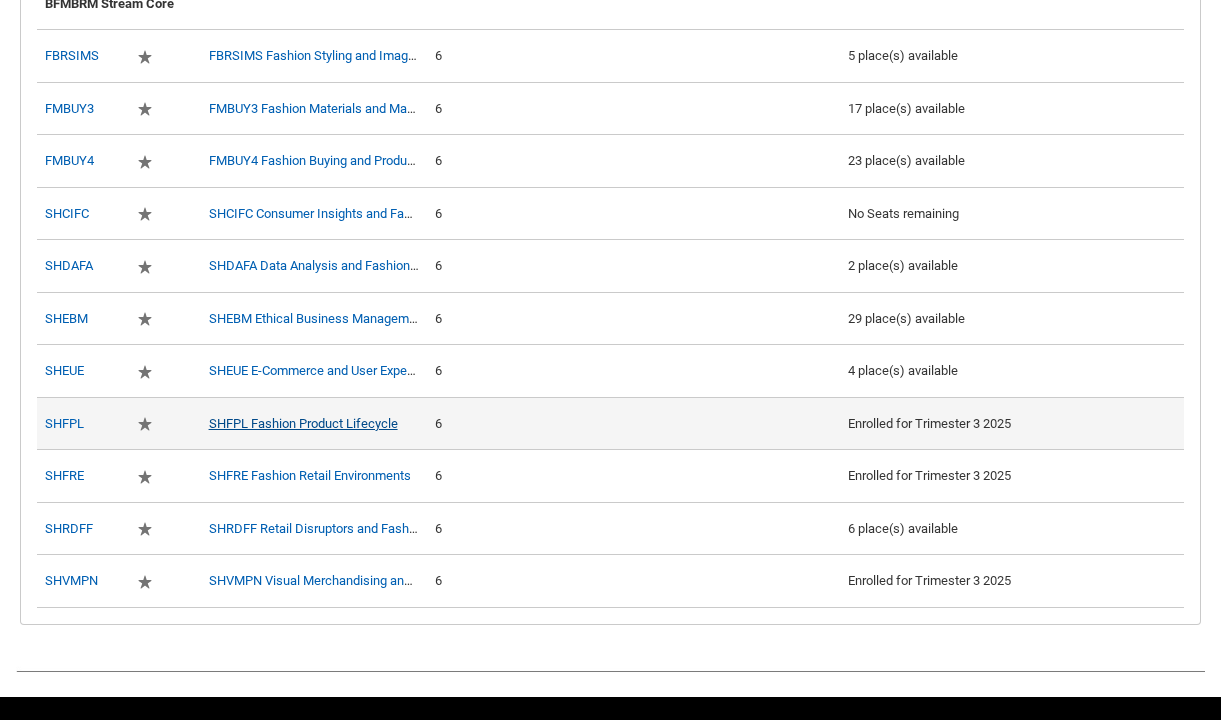click on "SHFPL Fashion Product Lifecycle" at bounding box center (303, 423) 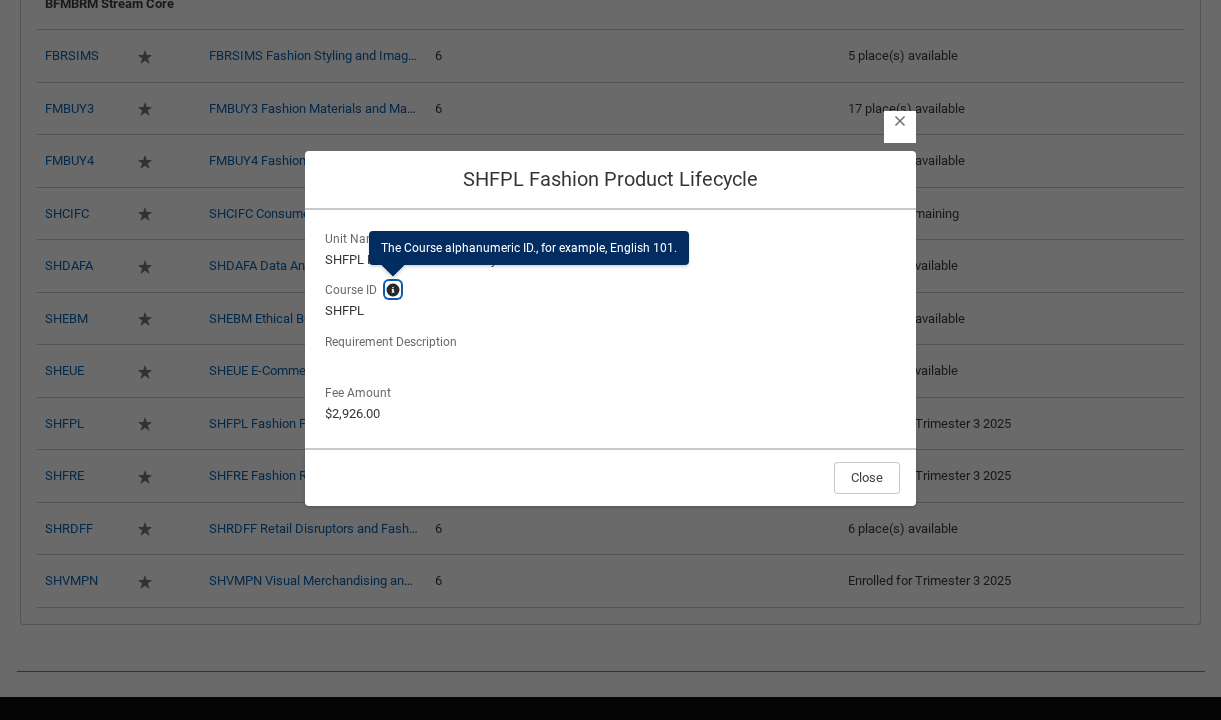 click at bounding box center [393, 289] 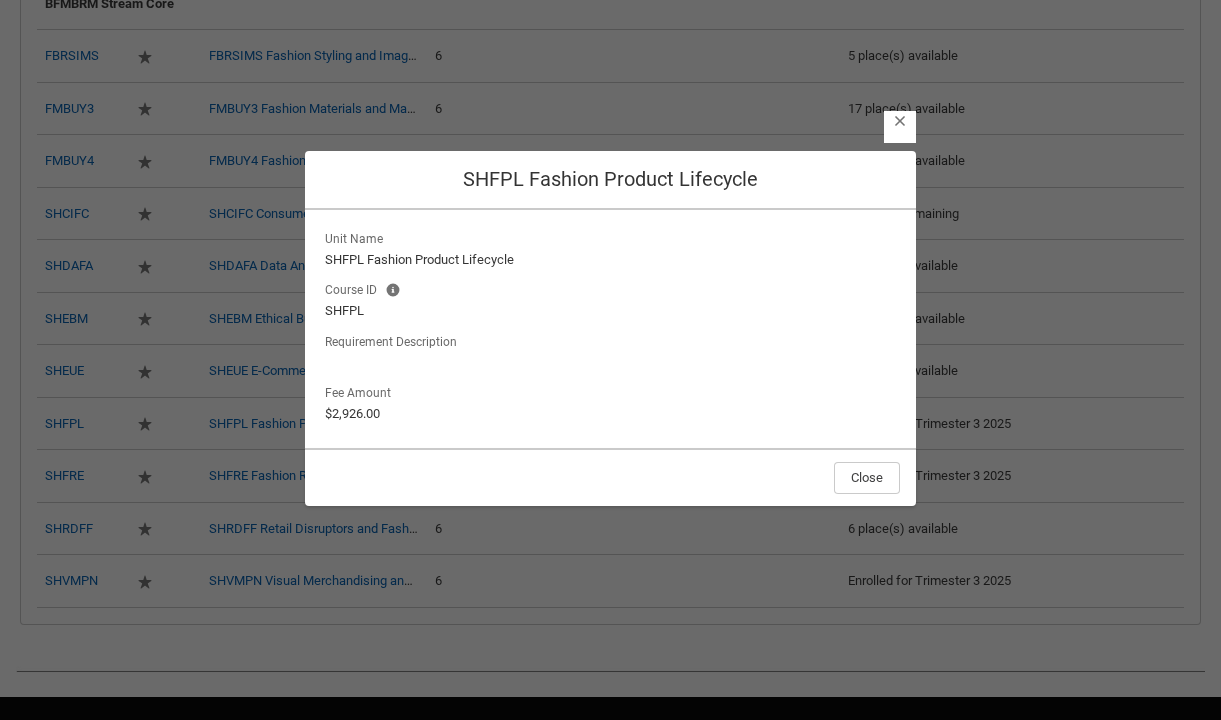 click on "Close" at bounding box center (900, 127) 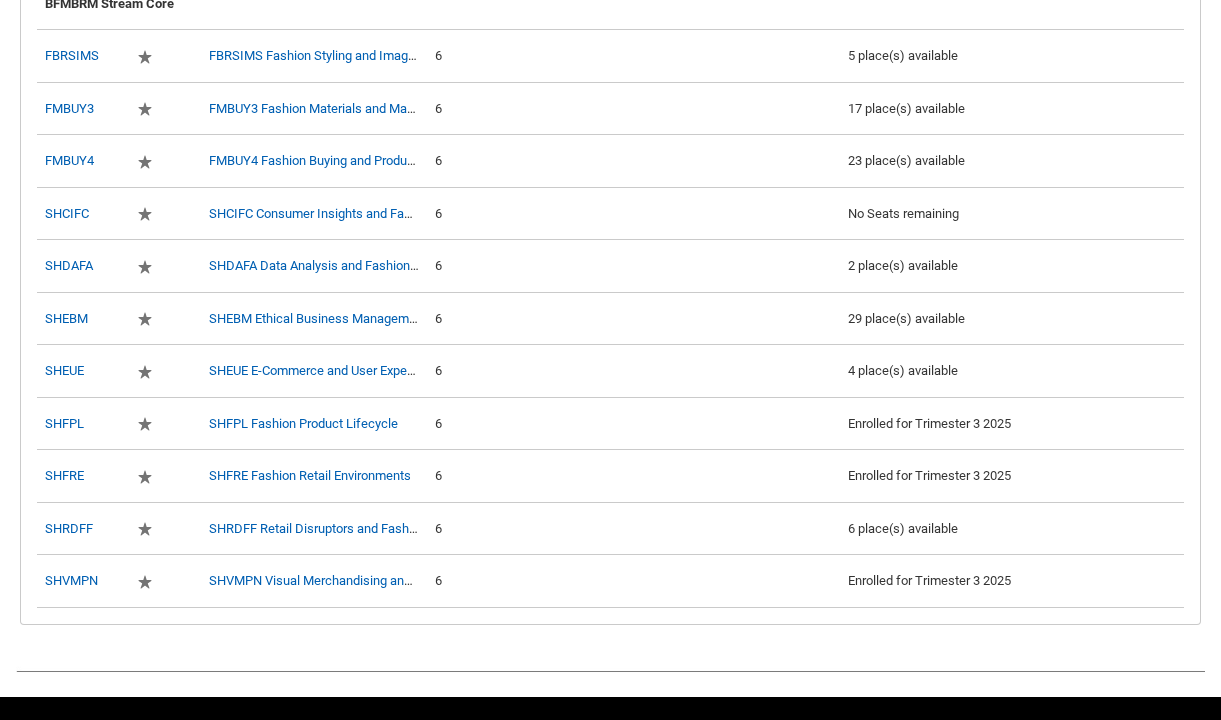 click on "Bachelor of Fashion Marketing (Buying and Retail Management) Program Status: 0% Progress 0% Credits Earned: 0 my Pathway my Pathway my Sessions my Sessions my Results my Results my Fees my Fees Back
Trimester 2 2025 Recommended Credits :  24 Max Credits :  24 Credits Enrolled :  24 Select Trimester 3 2025 Recommended Credits :  24 Max Credits :  24 Credits Enrolled :  24 Select No Term selected Recommended Credits :  24 Max Credits :  24 Credits Enrolled :  0 Select Term No Term selected Recommended Credits :  24 Max Credits :  24 Credits Enrolled :  0 Select Term No Term selected Recommended Credits :  24 Max Credits :  24 Credits Enrolled :  0 Select Term No Term selected Recommended Credits :  24 Max Credits :  24 Credits Enrolled :  0 Select Term 1 2 3 4 5 6 Back Units Sessions Payment More Tabs Trimester 3 2025 View Help Recommended Credits : 24 Max Credits : 24 Credits Enrolled : 24 View All Units All Units displayed Pathway Units displayed View All Campuses Campus filter displayed All   6" at bounding box center [610, 23] 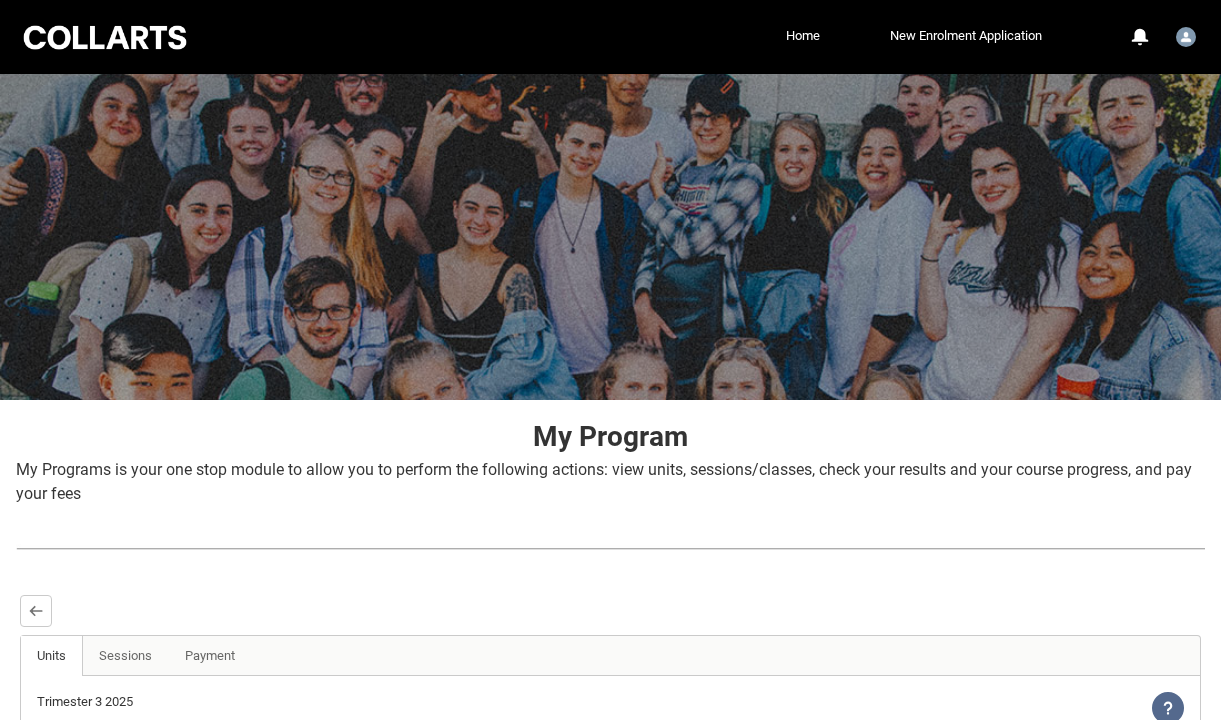 scroll, scrollTop: 294, scrollLeft: 0, axis: vertical 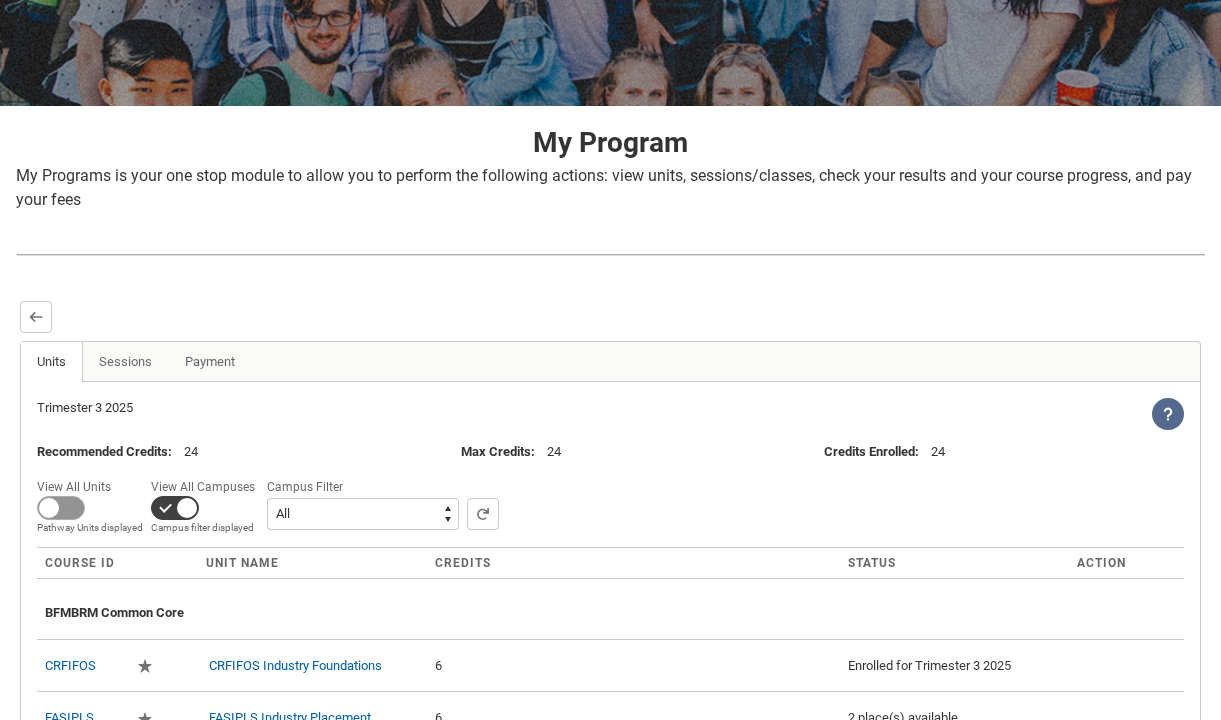 click at bounding box center [61, 508] 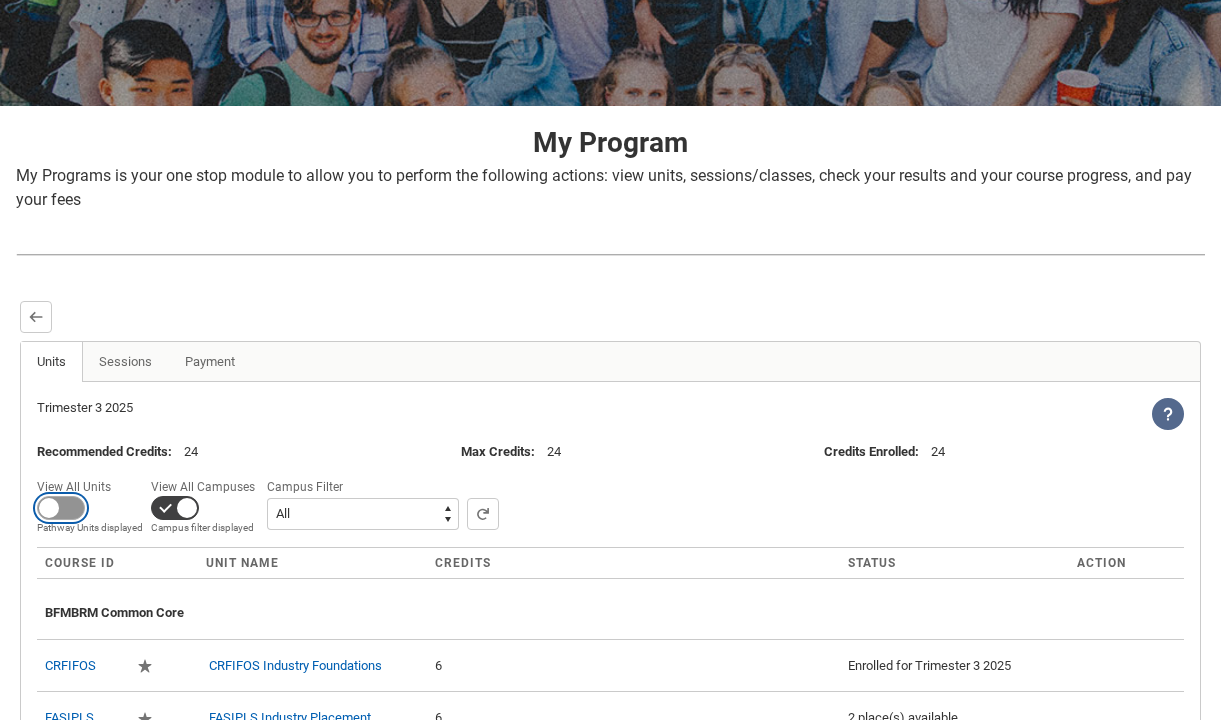 click on "View All Units All Units displayed Pathway Units displayed" at bounding box center (118, 473) 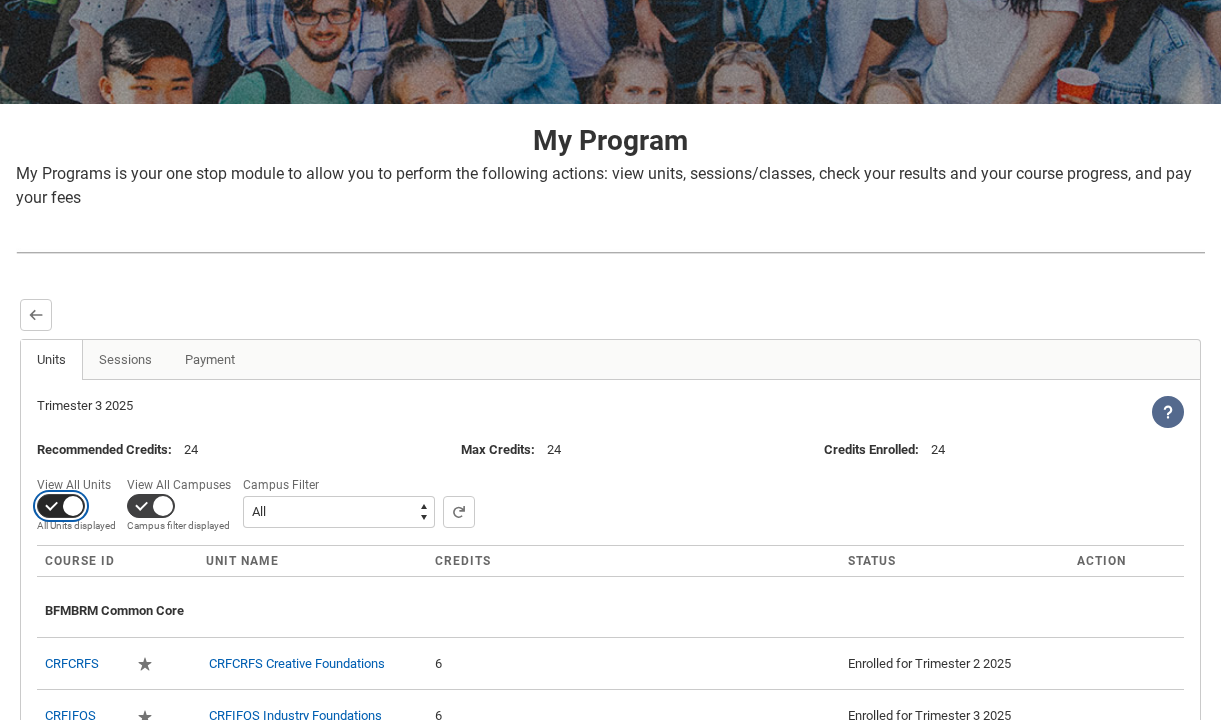scroll, scrollTop: 297, scrollLeft: 0, axis: vertical 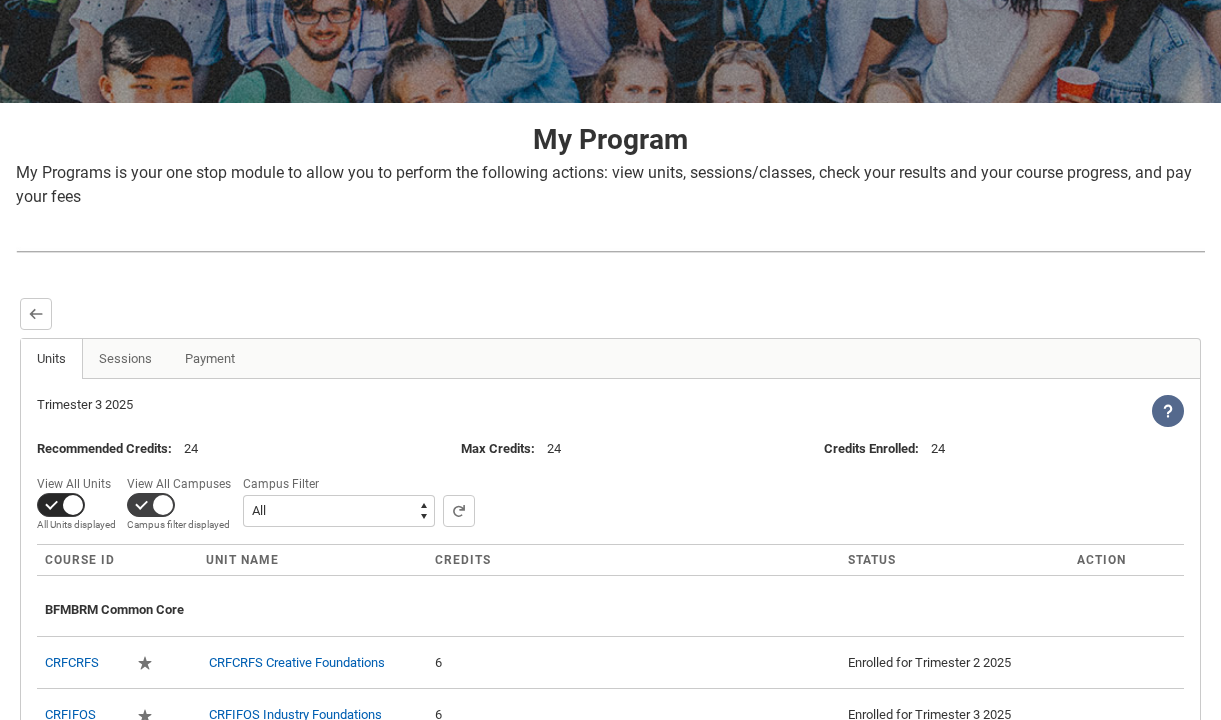 click at bounding box center (61, 505) 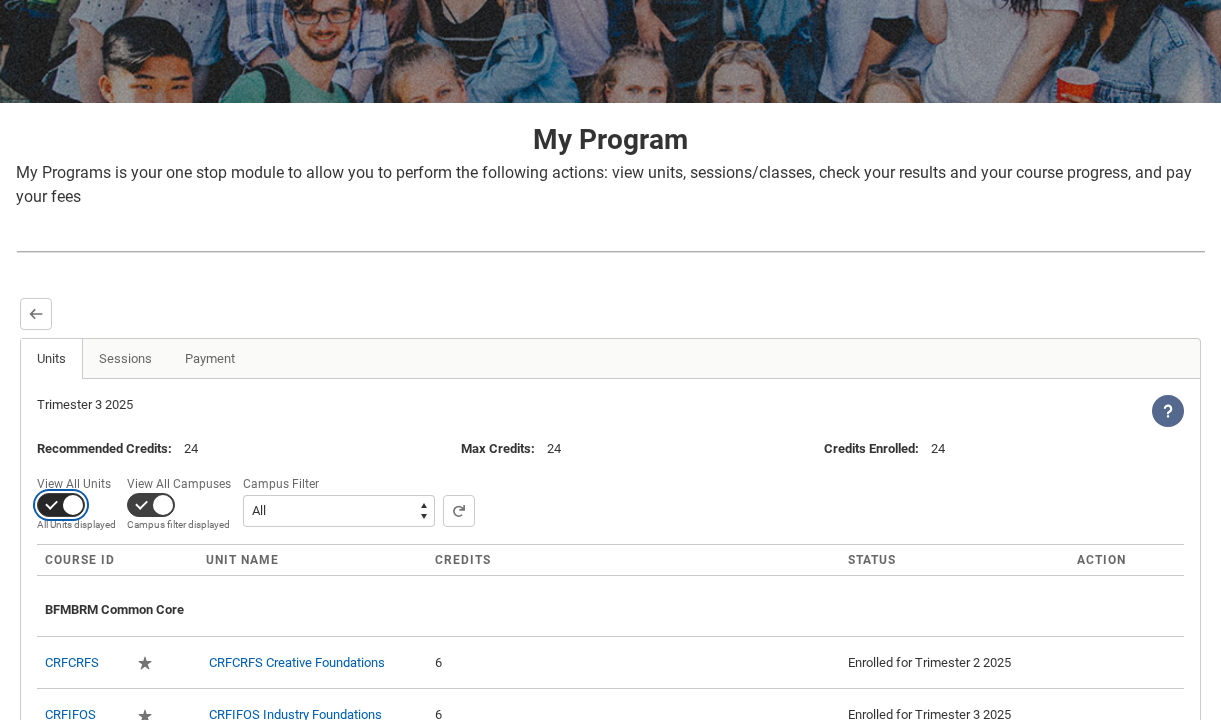 checkbox on "false" 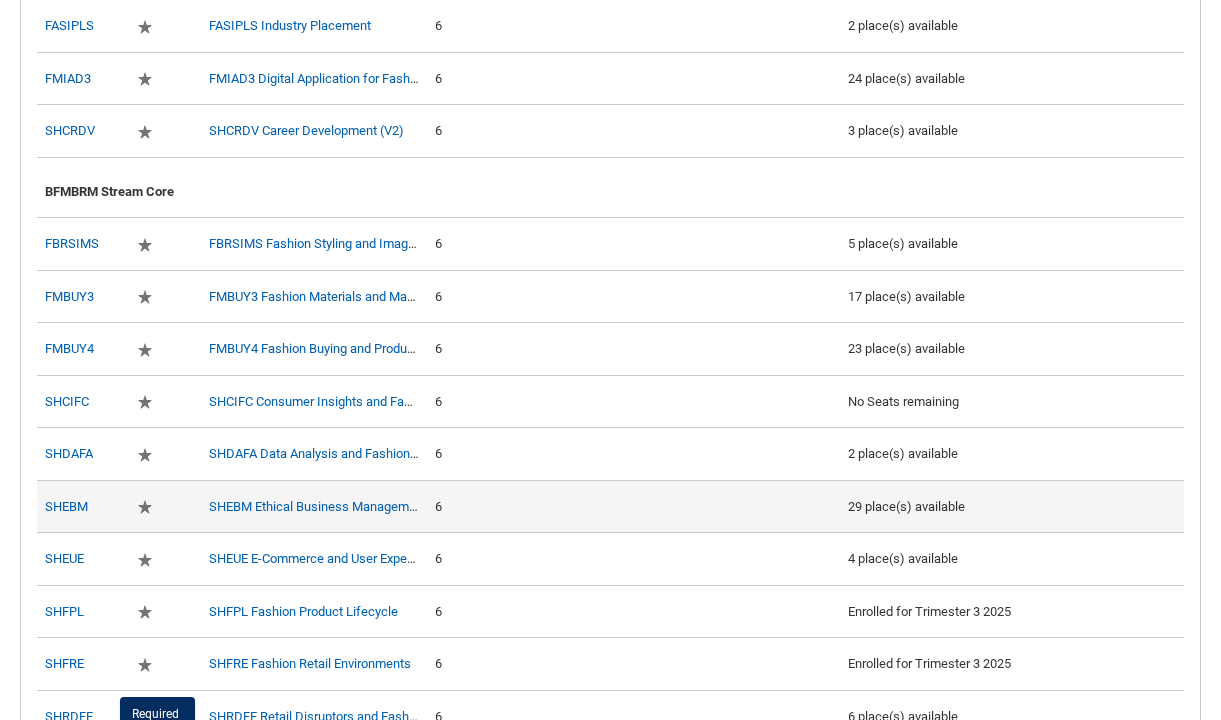 scroll, scrollTop: 984, scrollLeft: 0, axis: vertical 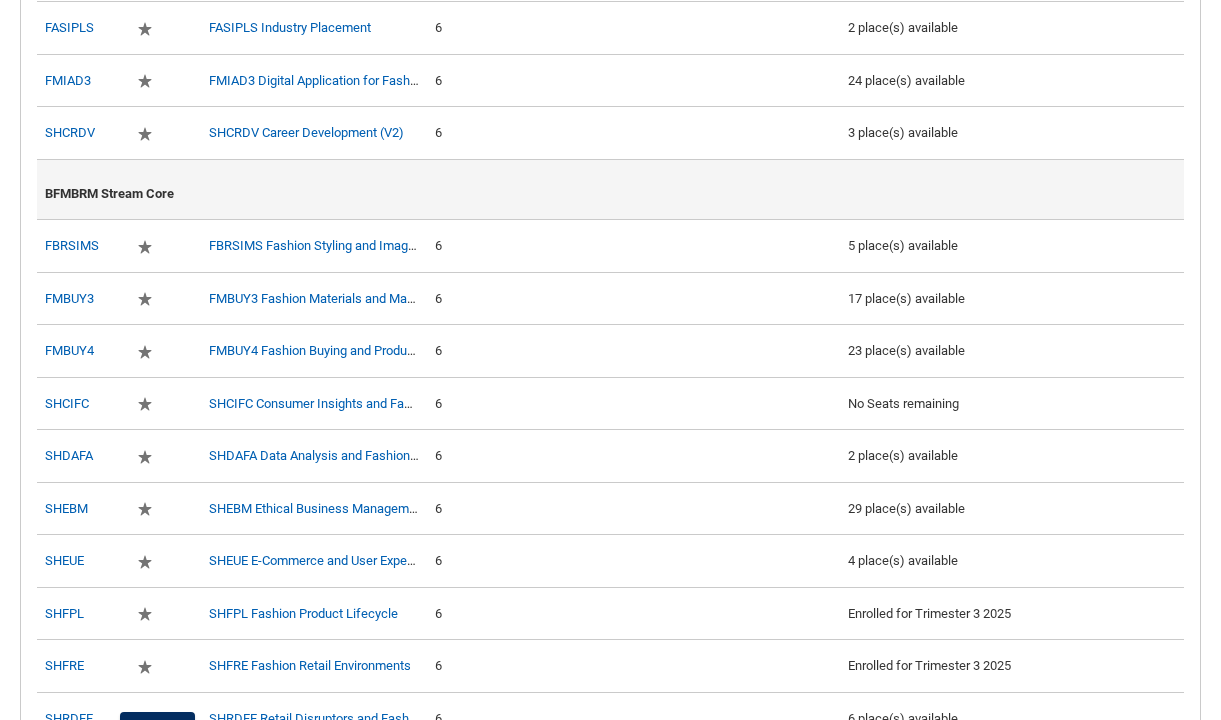 click on "BFMBRM Stream Core" at bounding box center (610, 190) 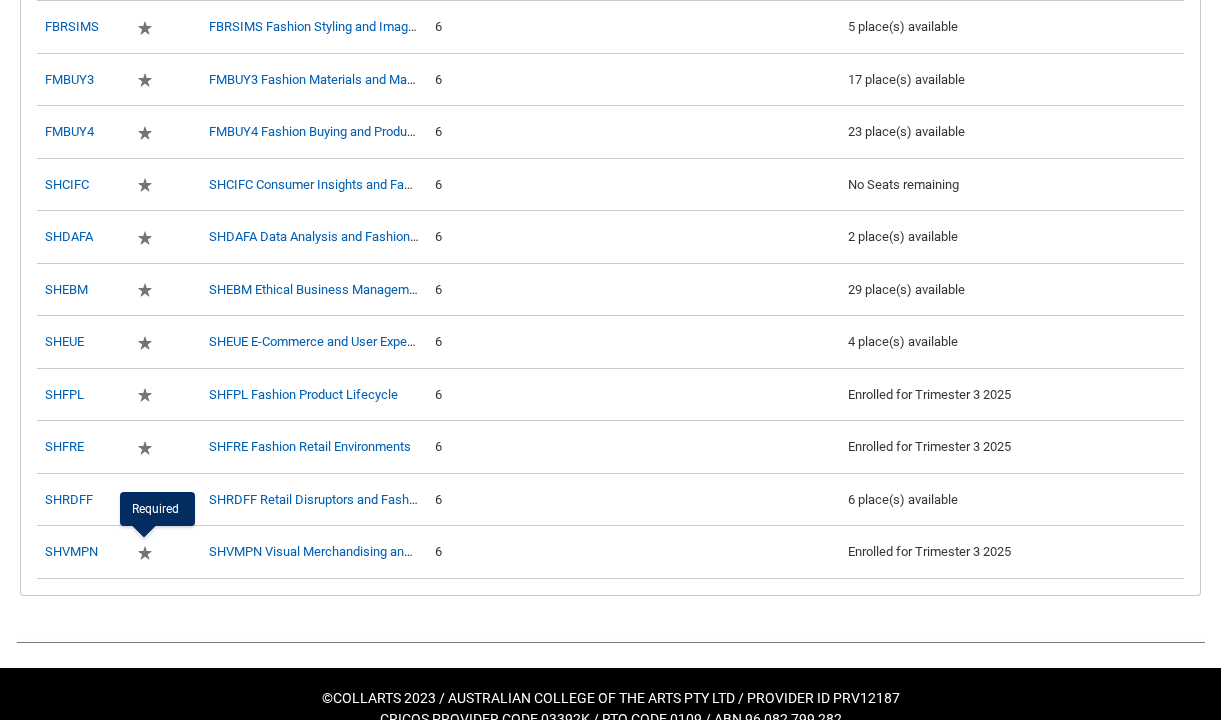 scroll, scrollTop: 1204, scrollLeft: 0, axis: vertical 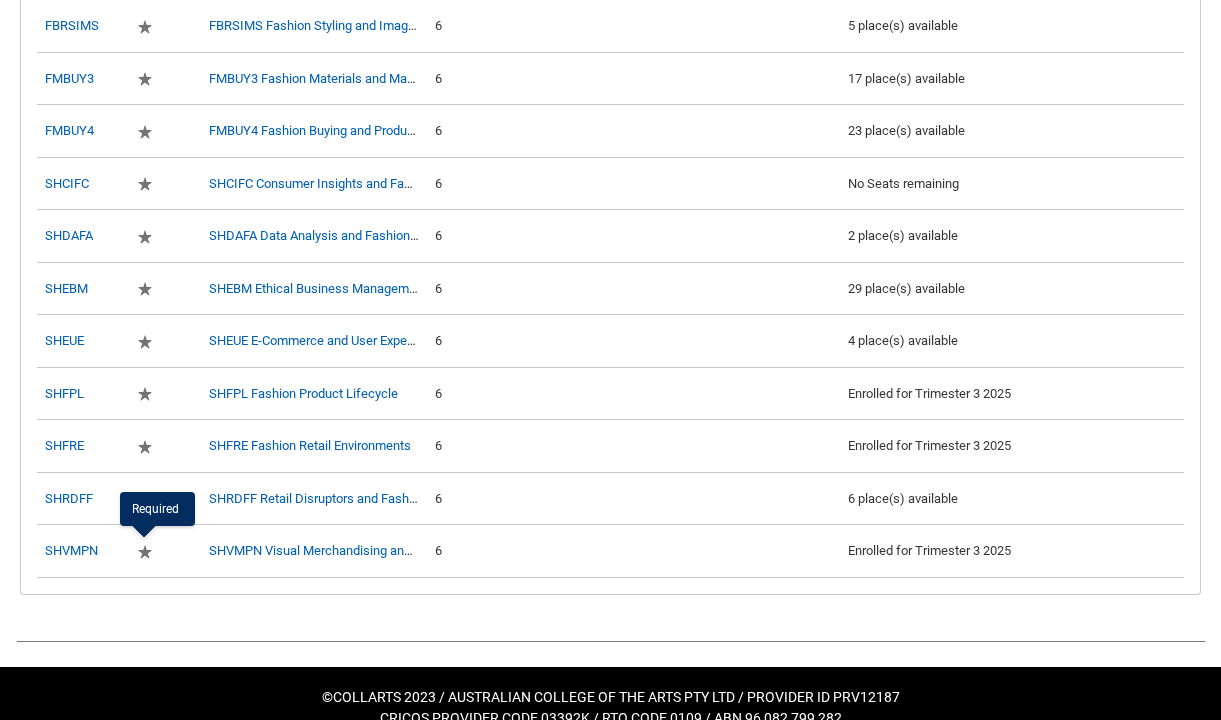 click at bounding box center [610, 641] 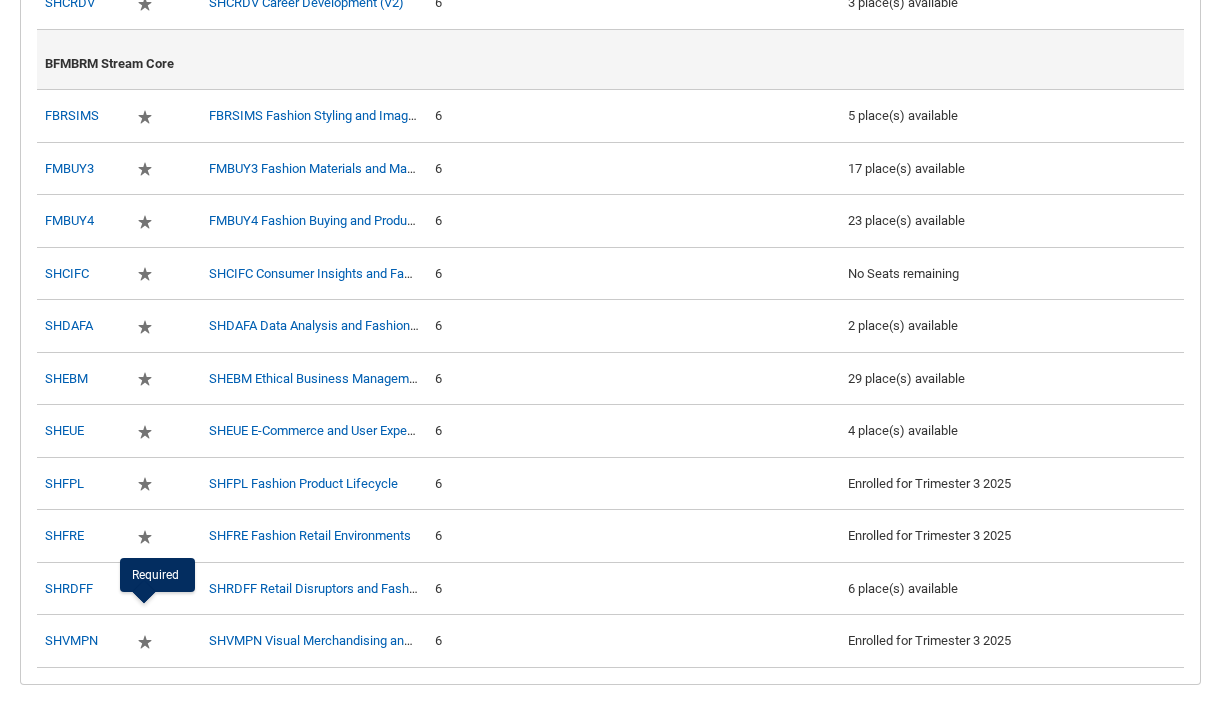 scroll, scrollTop: 1140, scrollLeft: 0, axis: vertical 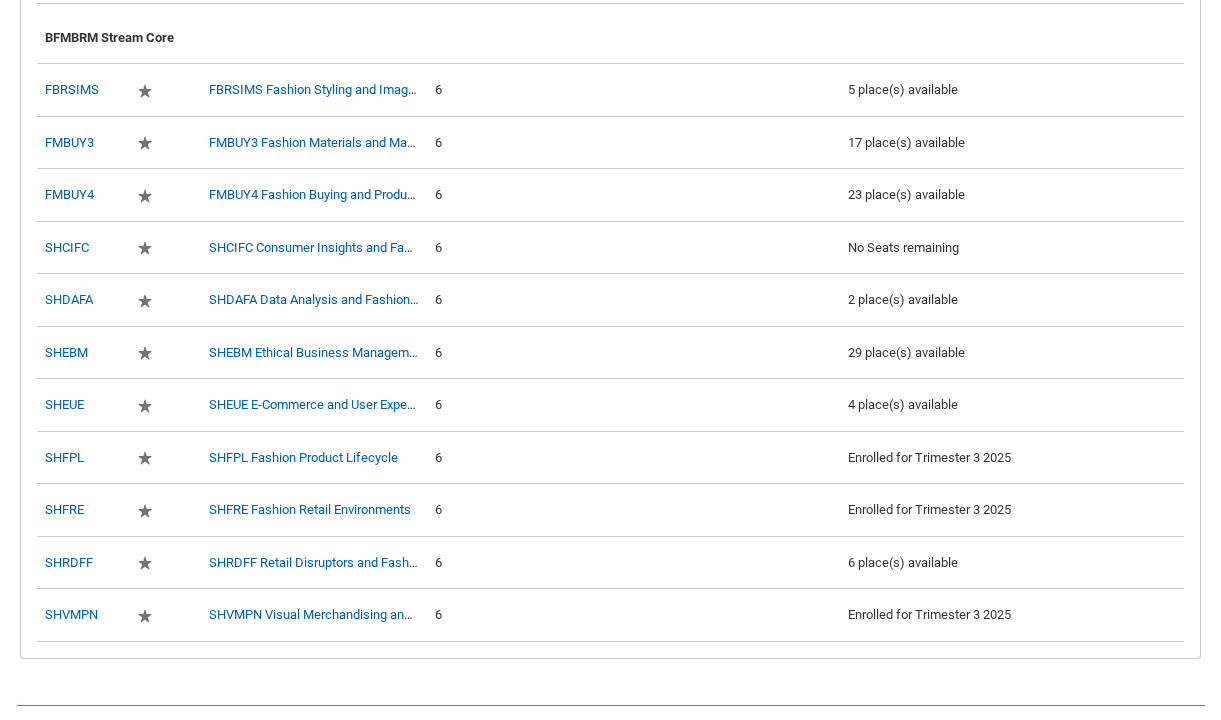 click on "Trimester 3 2025 View Help Recommended Credits : 24 Max Credits : 24 Credits Enrolled : 24 View All Units All Units displayed Pathway Units displayed View All Campuses Campus filter displayed My Campus displayed Campus Filter All Campus: Brunswick St Campus: Collarts Online Campus: Collingwood Yards Campus: Collins St Campus: Cromwell St Campus: George St Campus: Online Campus: Wellington St Course ID Unit Name Credits Status Action BFMBRM Common Core CRFIFOS Required Required   CRFIFOS Industry Foundations 6 Enrolled for Trimester 3 2025 FASIPLS Required Required   FASIPLS Industry Placement 6 2 place(s) available FMIAD3 Required Required   FMIAD3 Digital Application for Fashion Products 6 24 place(s) available SHCRDV Required Required   SHCRDV Career Development (V2) 6 3 place(s) available BFMBRM Stream Core FBRSIMS Required Required   FBRSIMS Fashion Styling and Image Making 6 5 place(s) available FMBUY3 Required Required   FMBUY3 Fashion Materials and Making 6 17 place(s) available FMBUY4 Required 6" at bounding box center [610, 97] 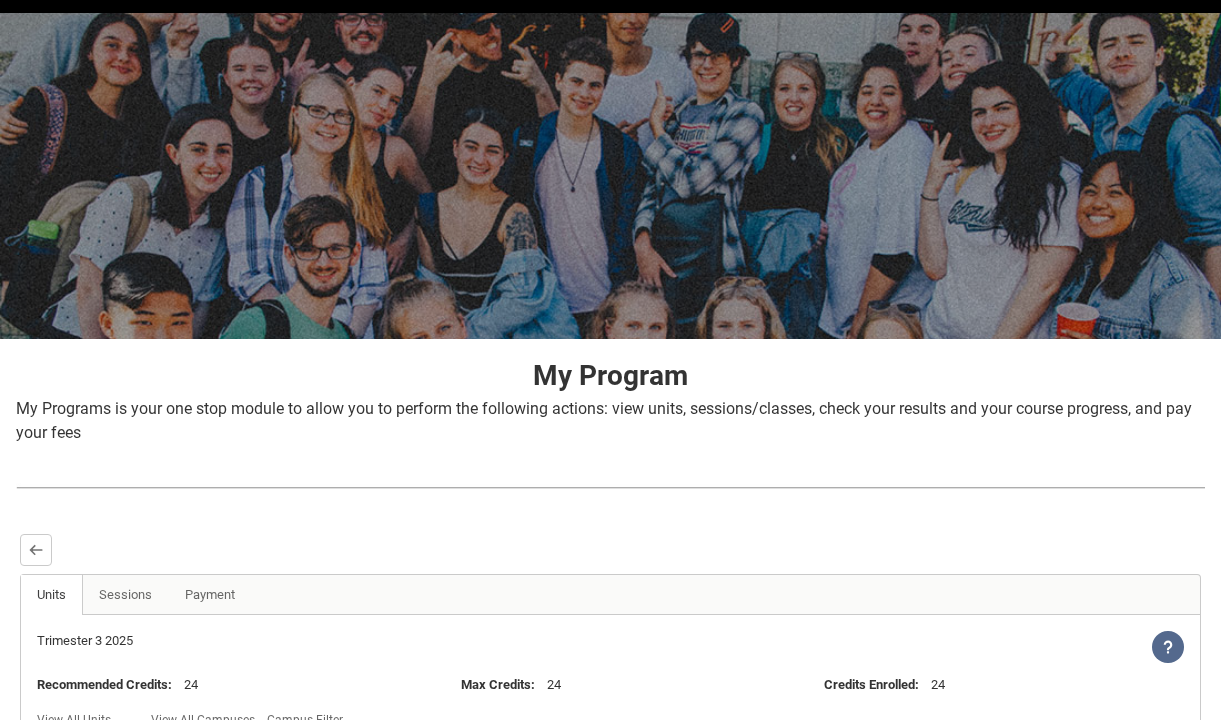 scroll, scrollTop: 0, scrollLeft: 0, axis: both 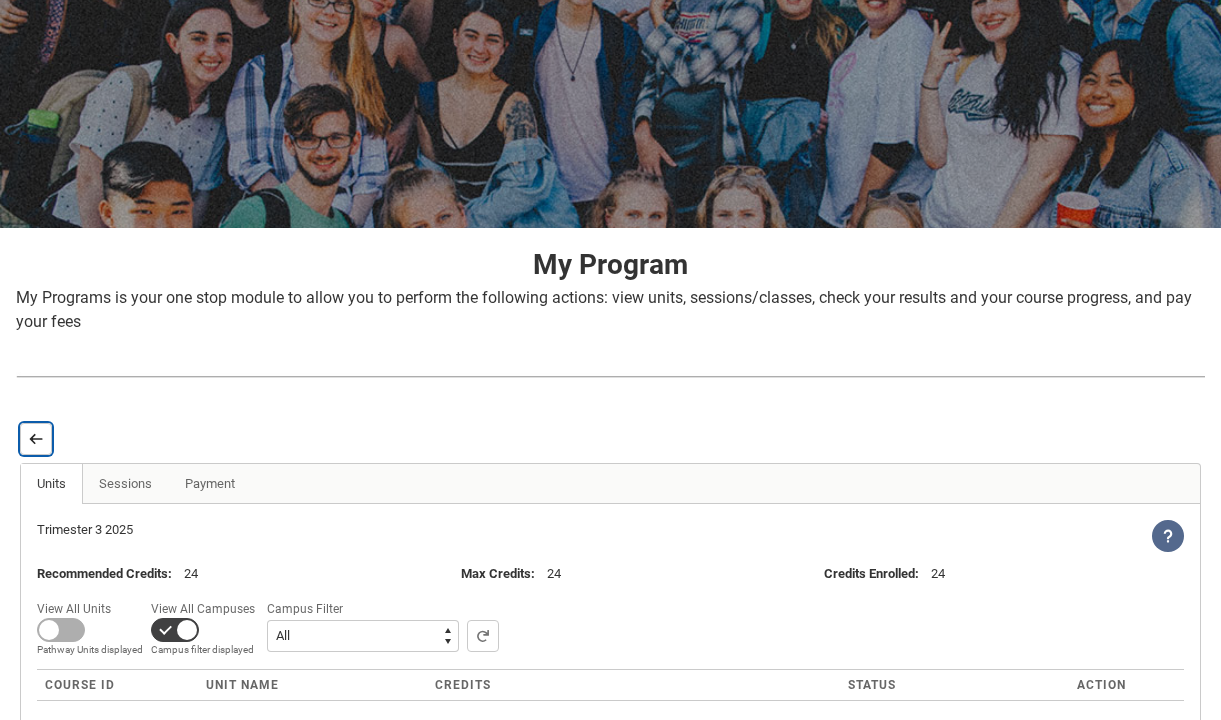 click at bounding box center (36, 438) 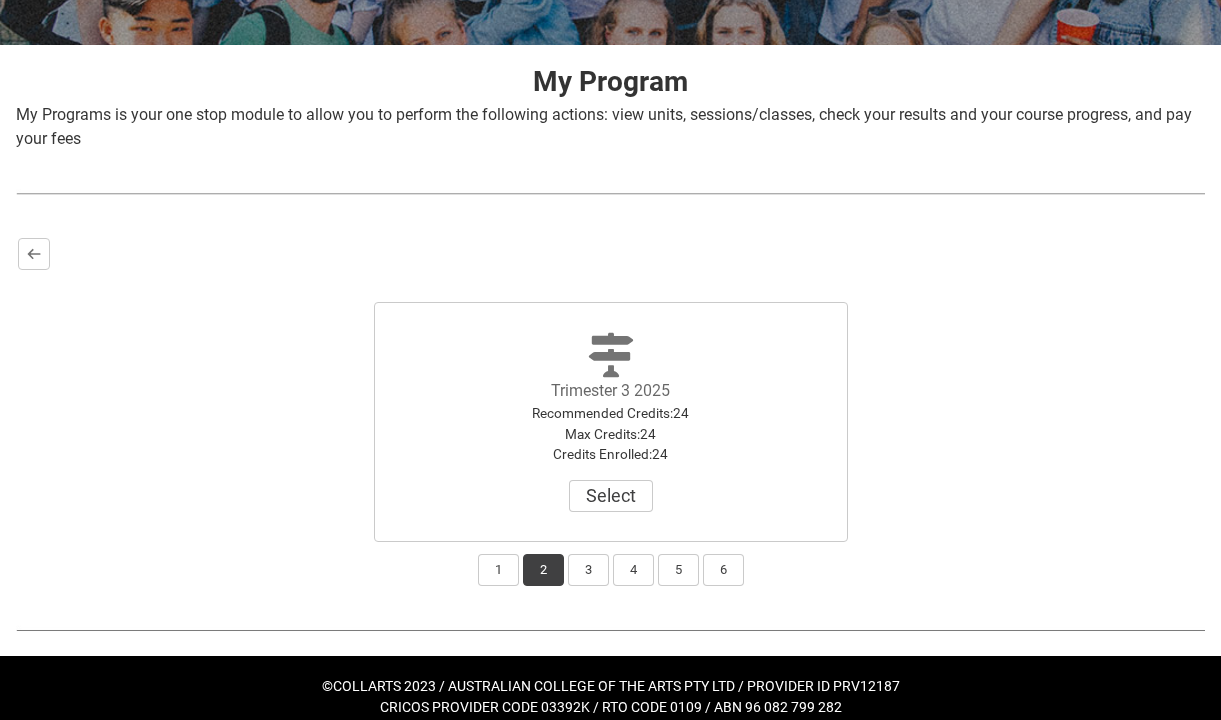 scroll, scrollTop: 354, scrollLeft: 0, axis: vertical 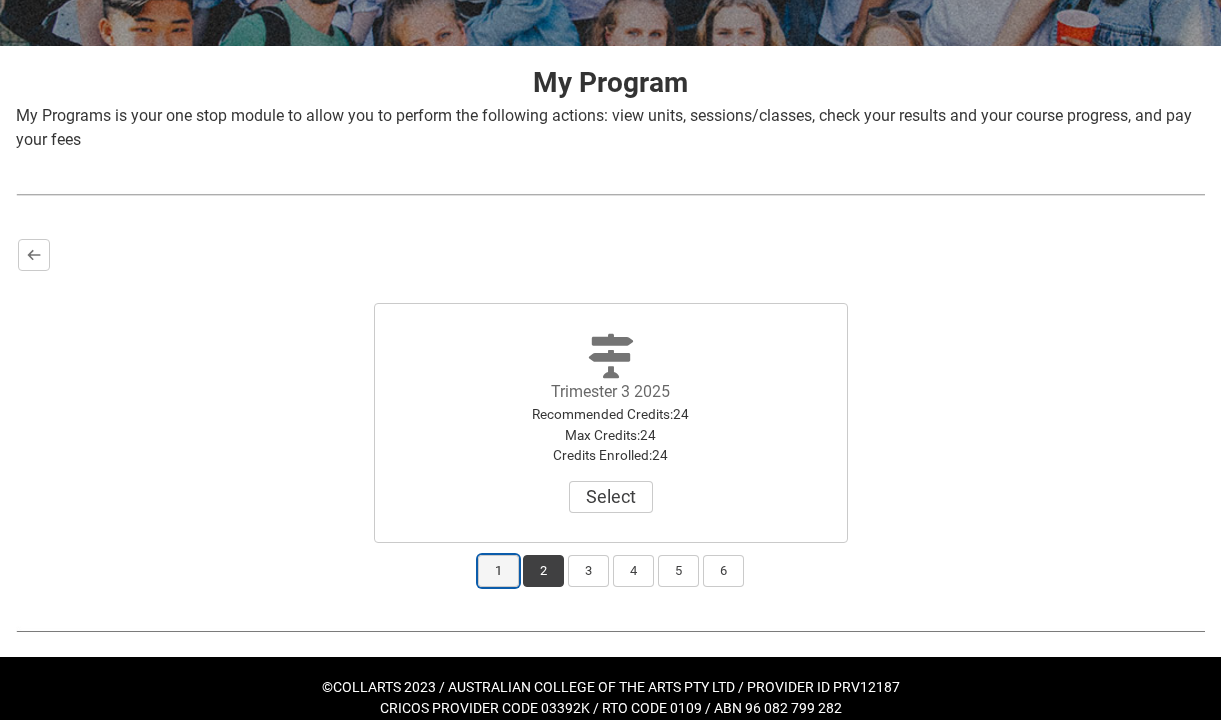 click on "1" at bounding box center (498, 571) 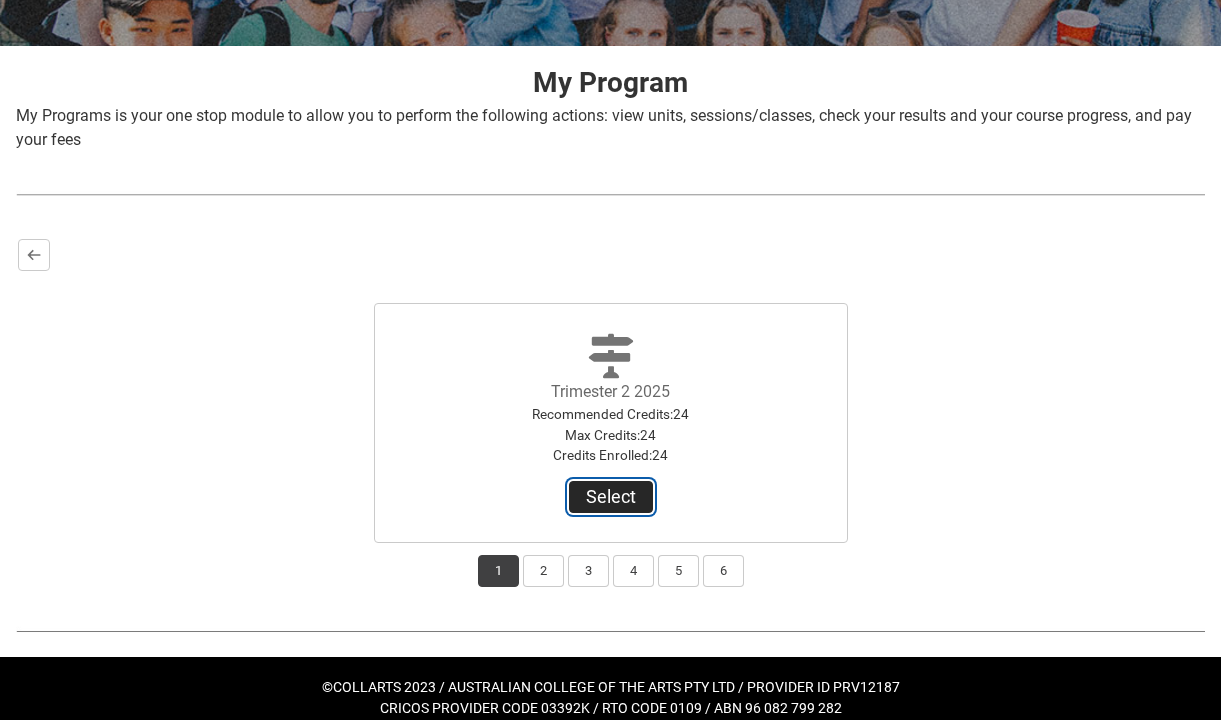 click on "Select" at bounding box center (611, 497) 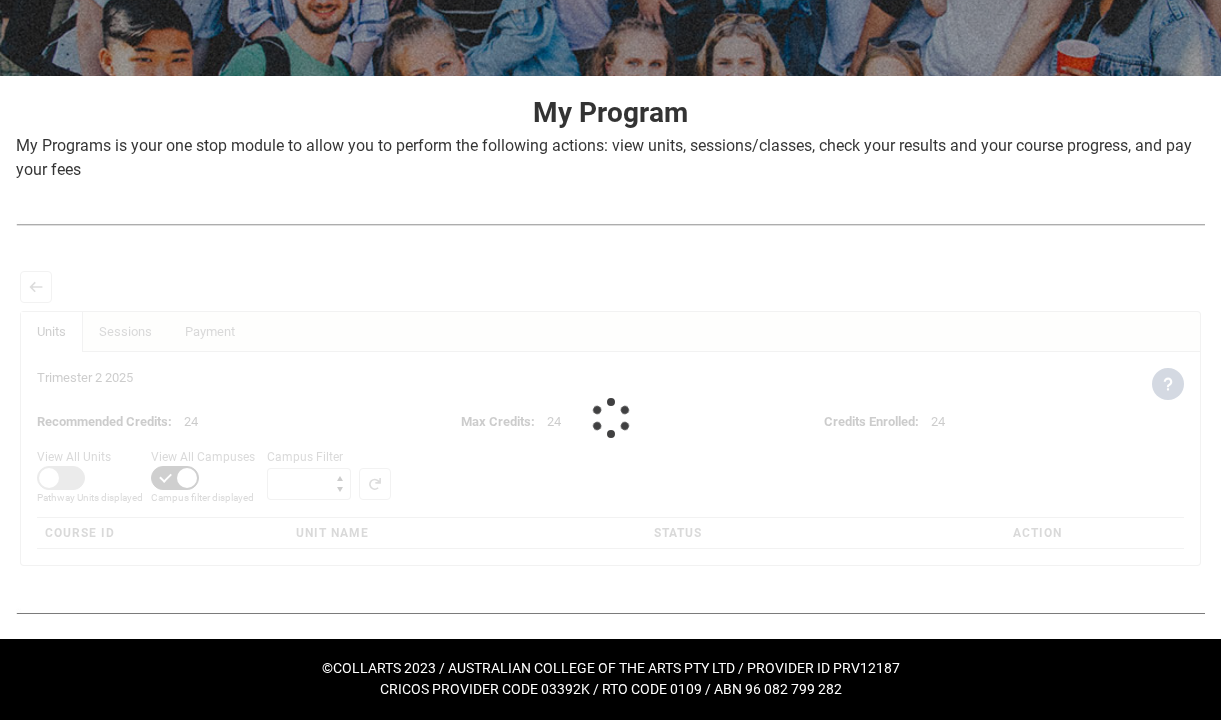 scroll, scrollTop: 109, scrollLeft: 0, axis: vertical 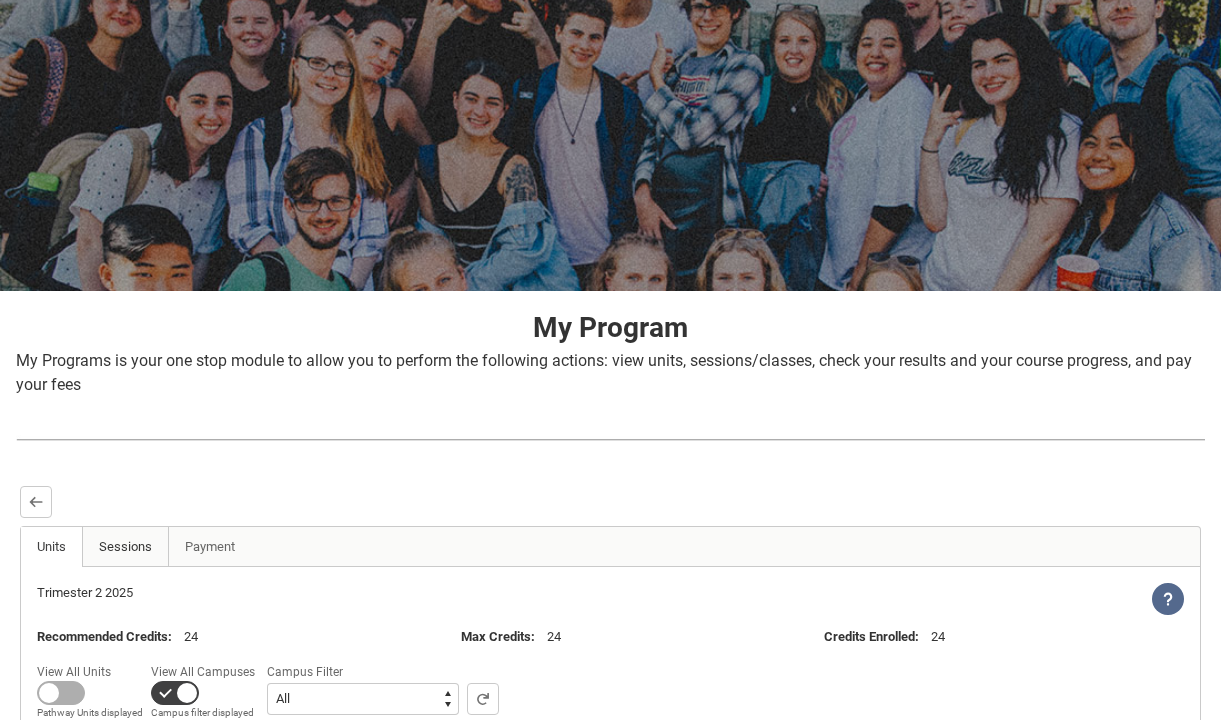 click on "Sessions" at bounding box center (125, 547) 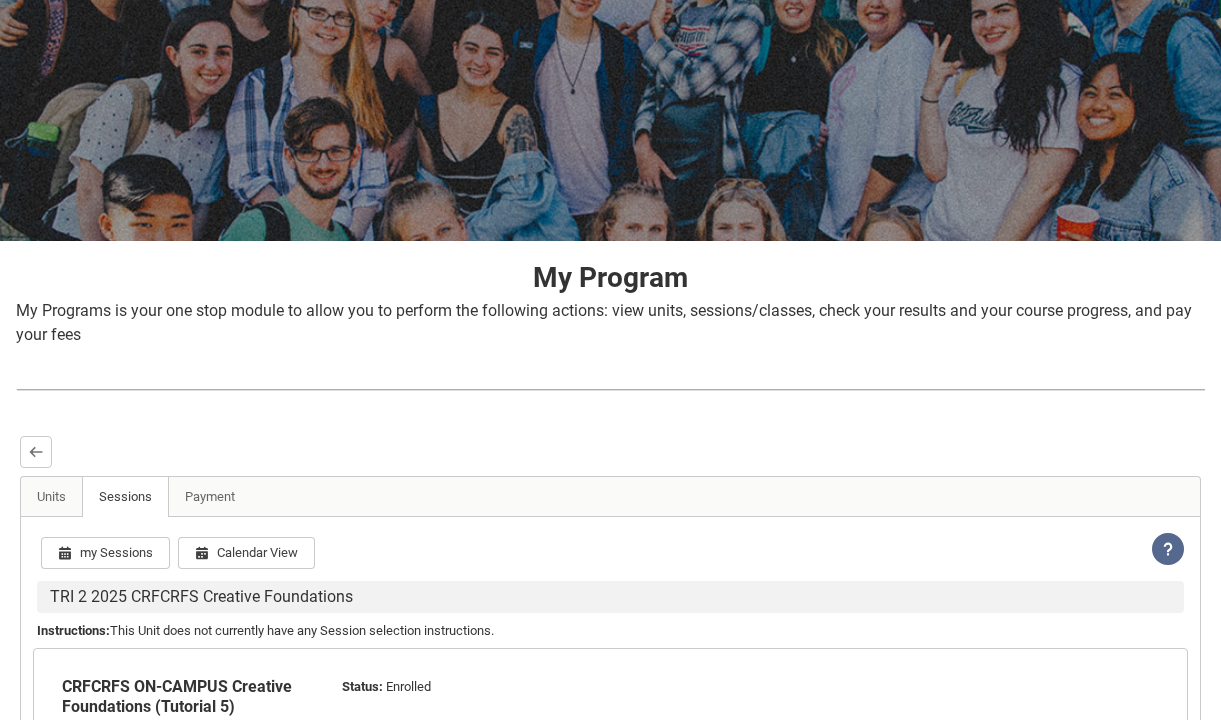 scroll, scrollTop: 163, scrollLeft: 0, axis: vertical 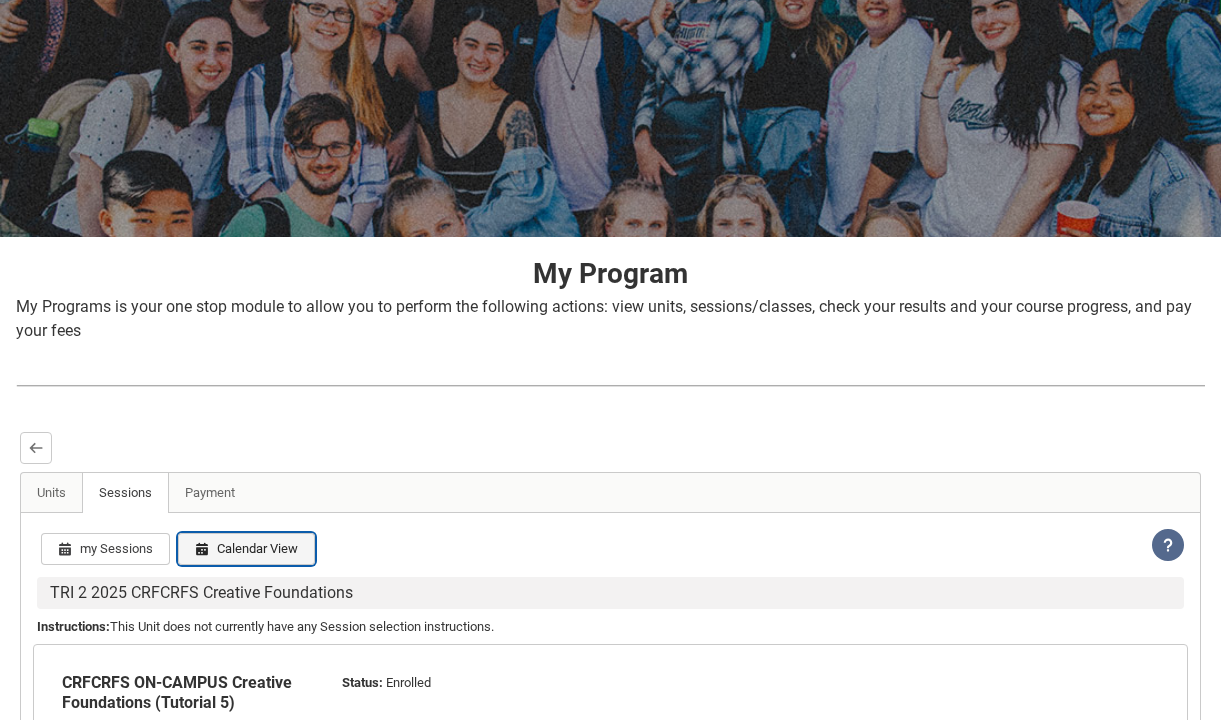 click on "Calendar View" at bounding box center (246, 549) 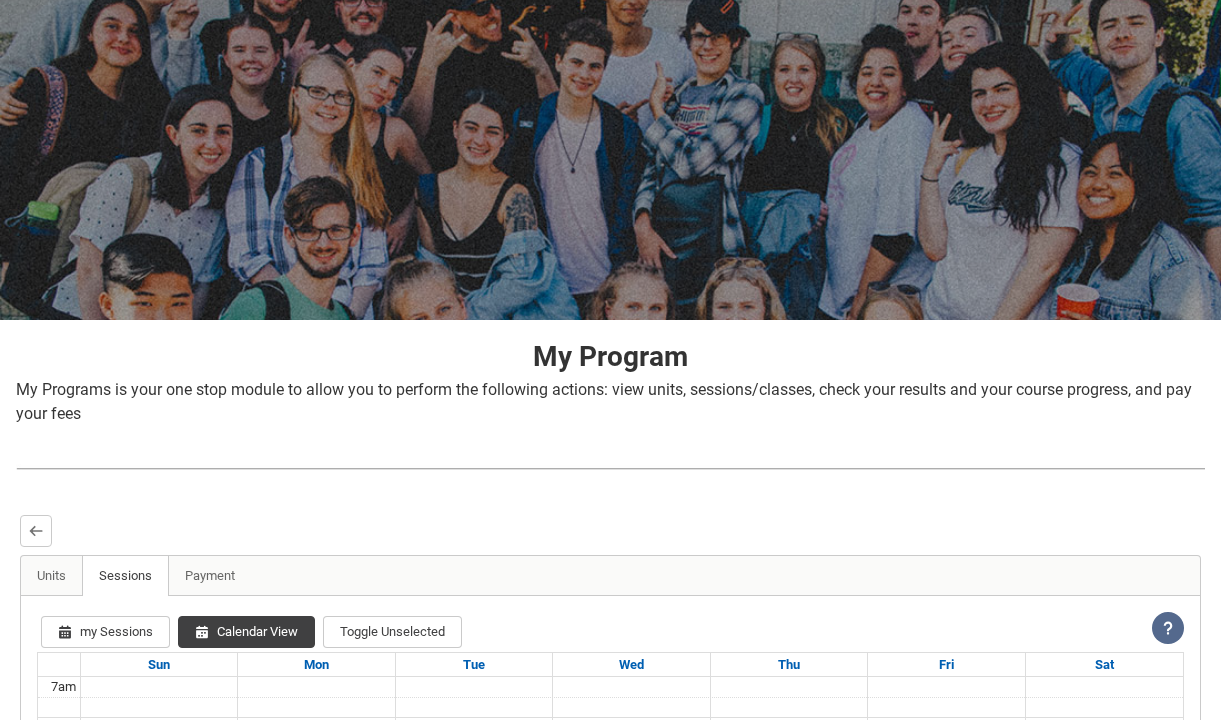 scroll, scrollTop: 0, scrollLeft: 0, axis: both 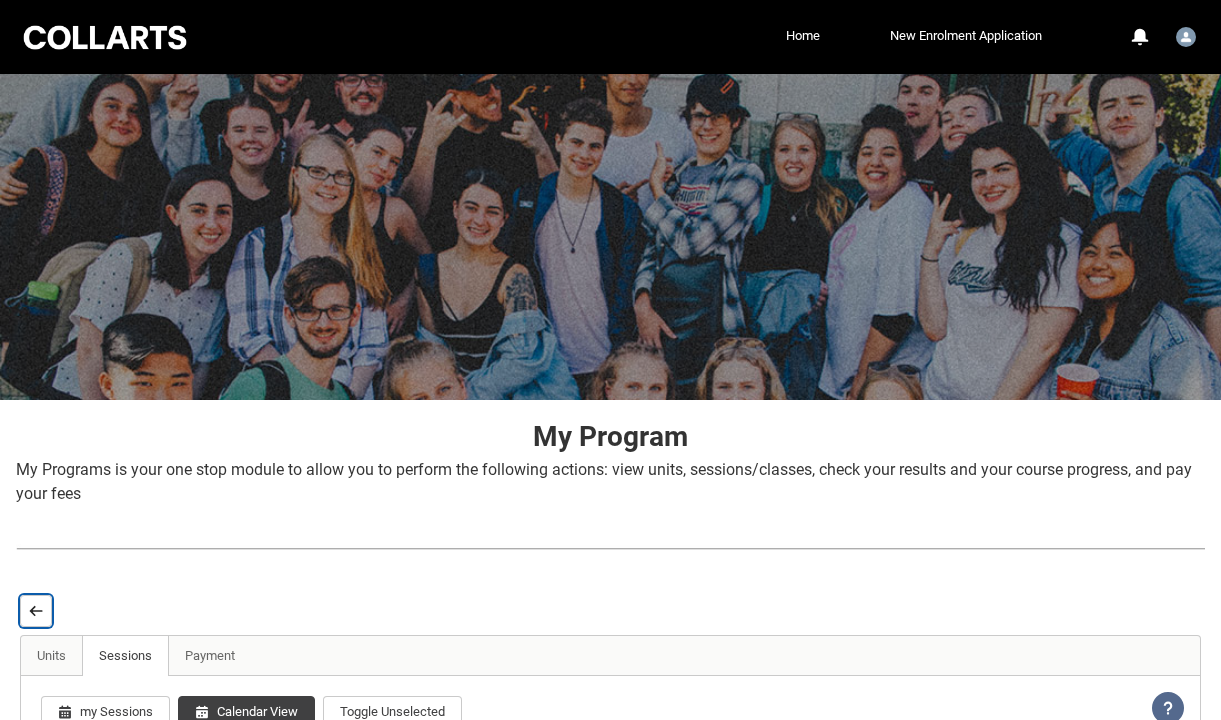 click on "Back" at bounding box center [36, 611] 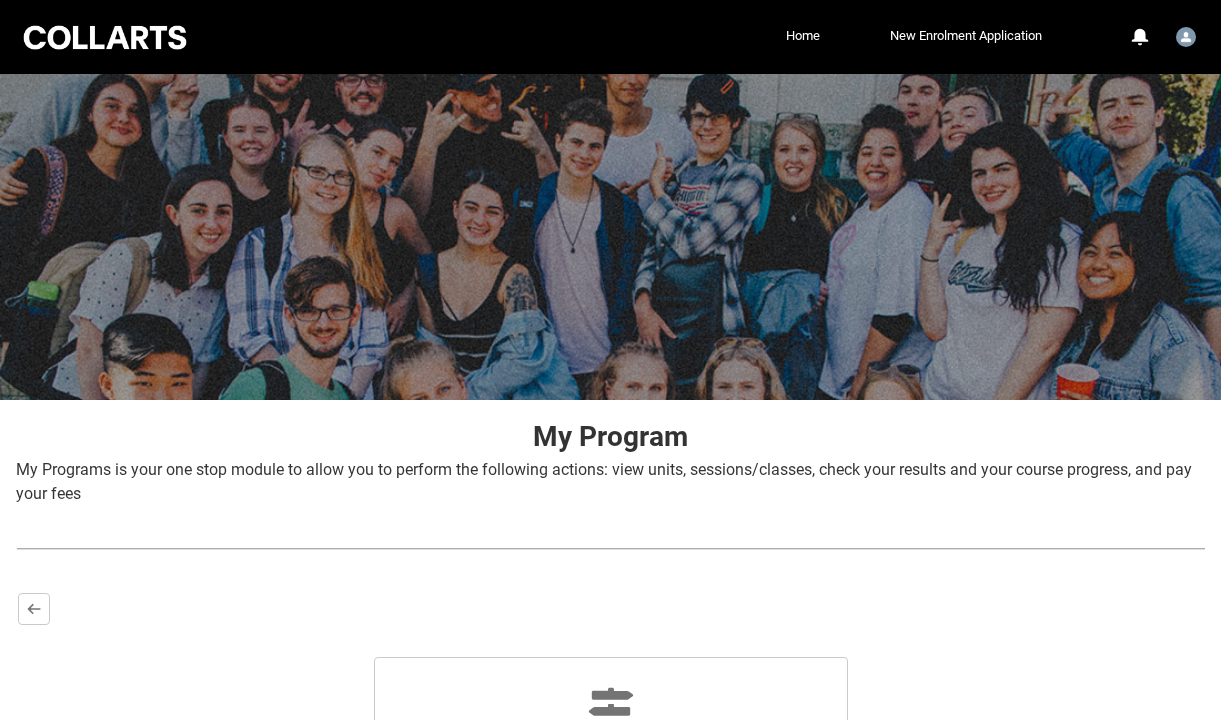 scroll, scrollTop: 372, scrollLeft: 0, axis: vertical 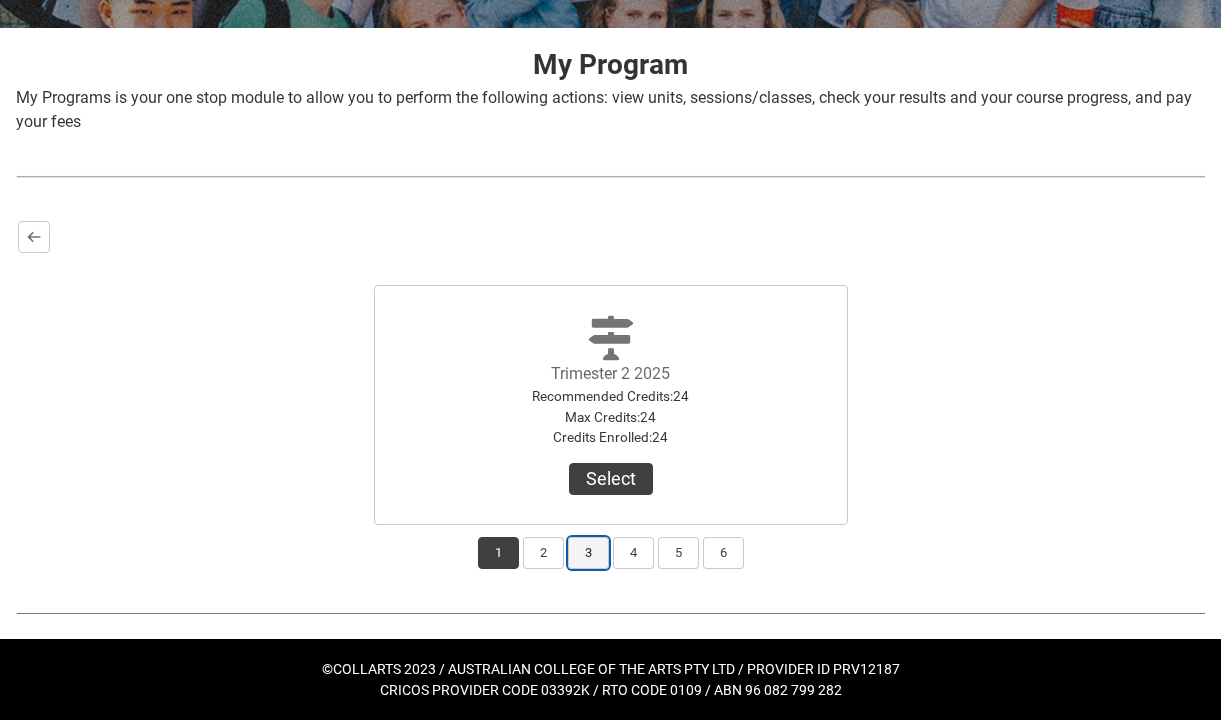 click on "3" at bounding box center [588, 553] 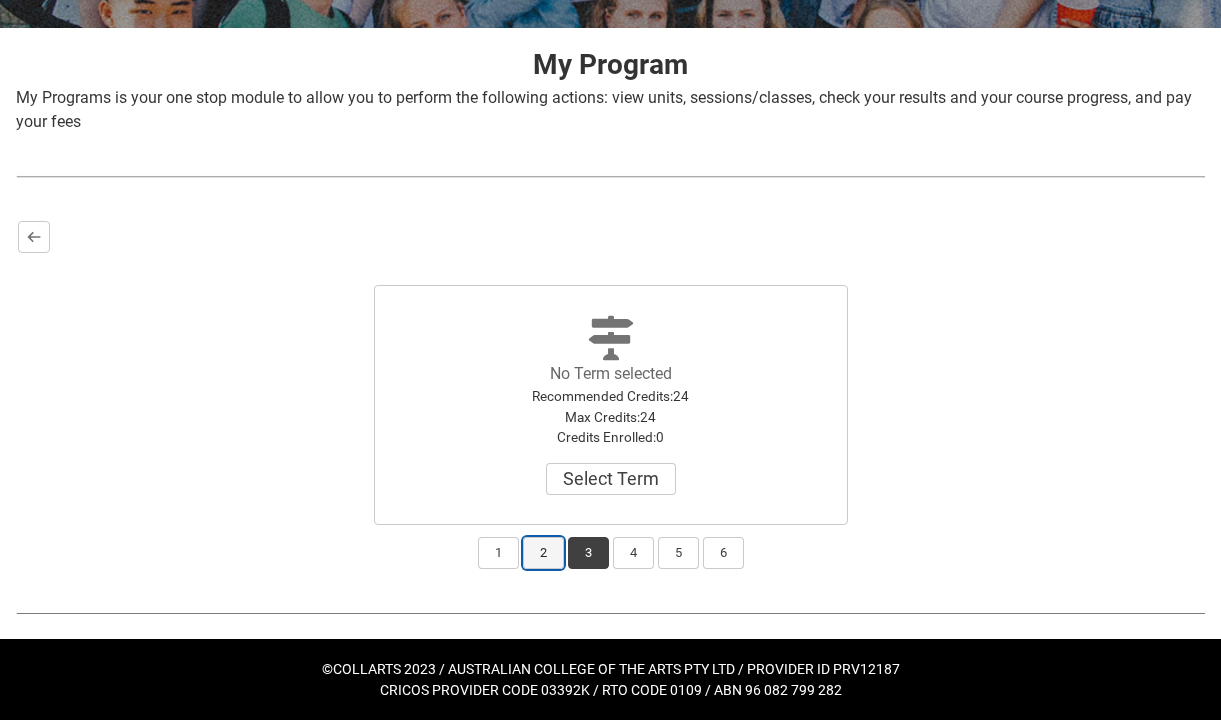 click on "2" at bounding box center [543, 553] 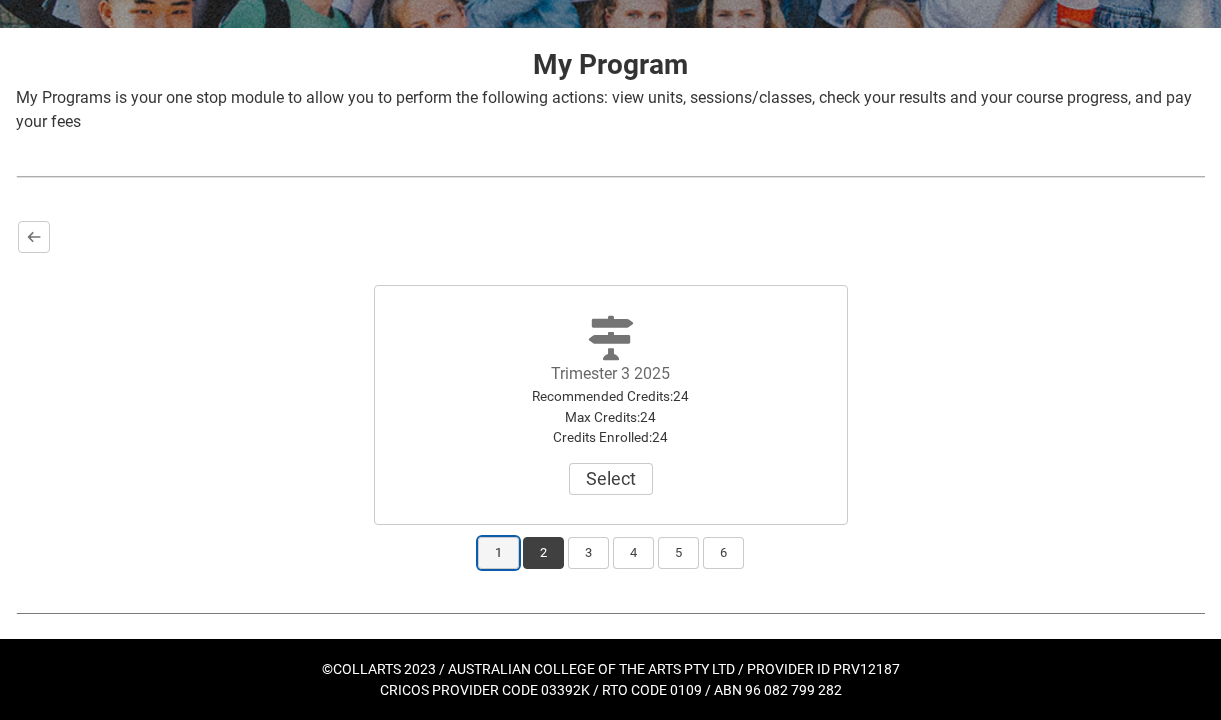 click on "1" at bounding box center [498, 553] 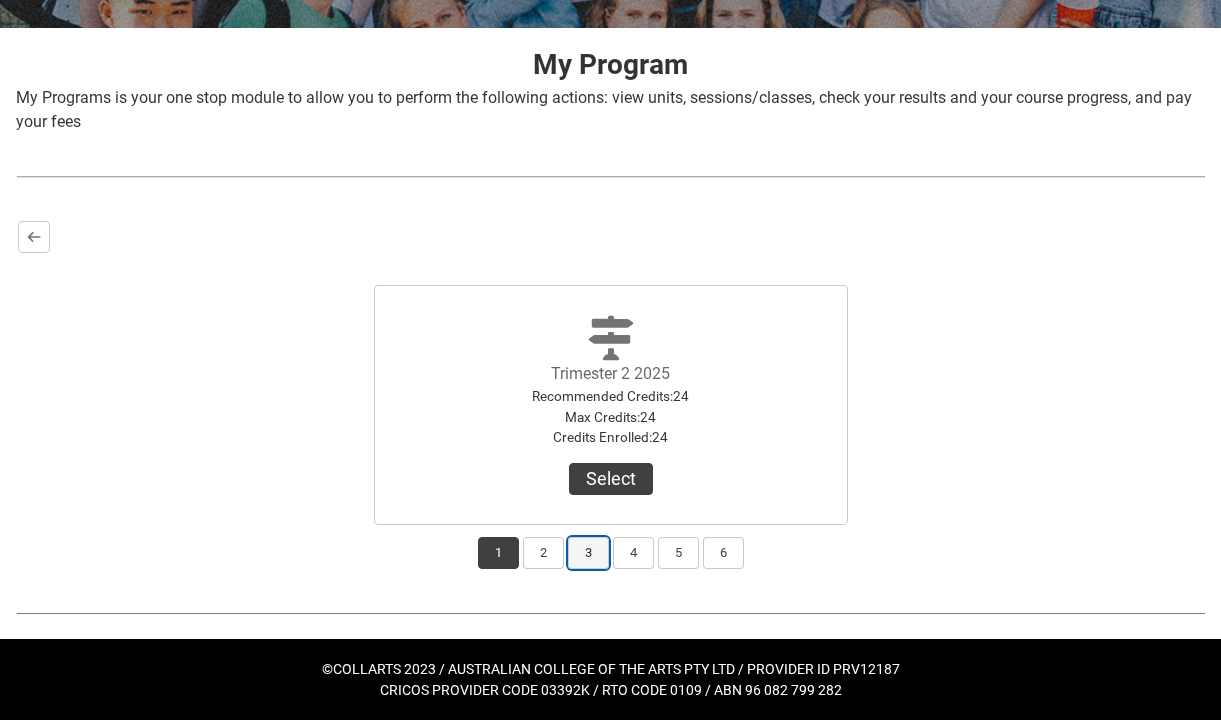click on "3" at bounding box center (588, 553) 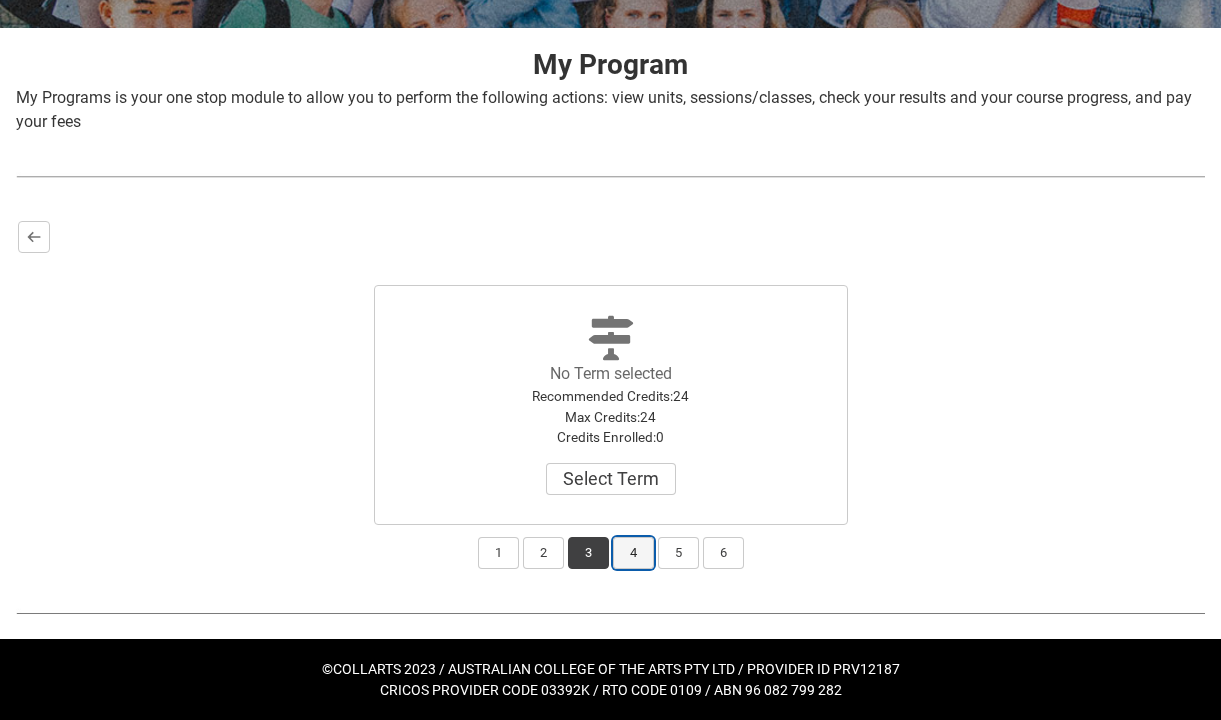 click on "4" at bounding box center [633, 553] 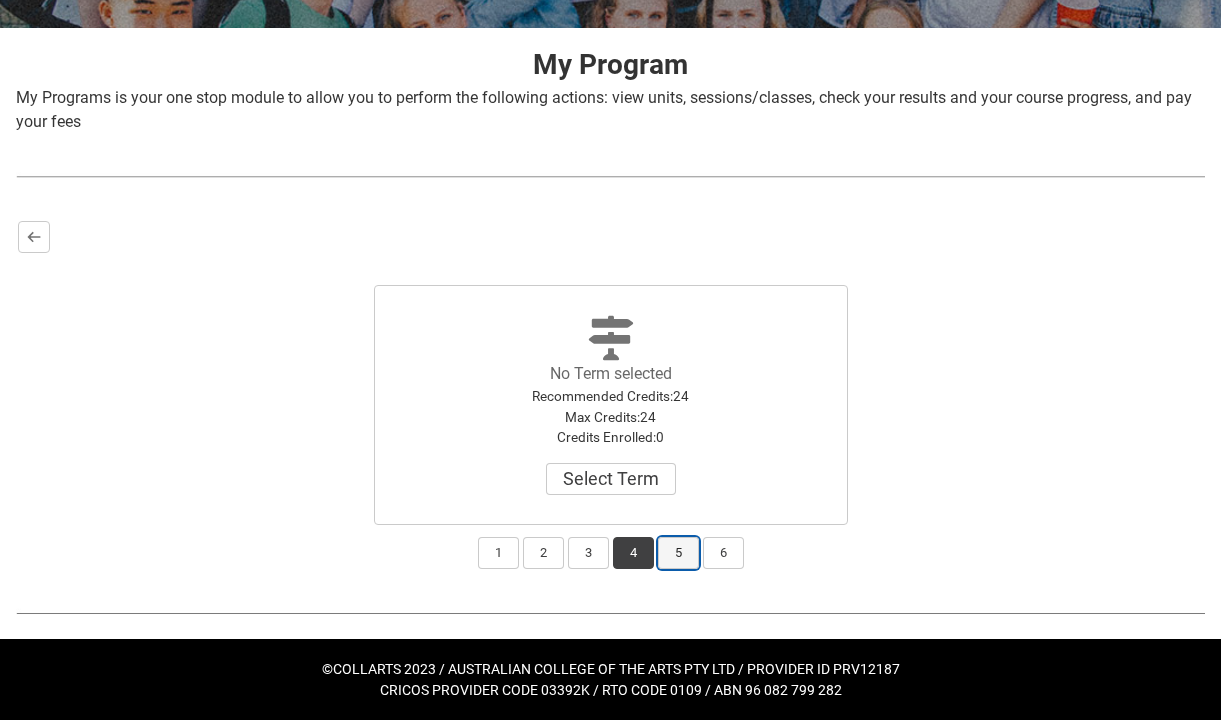 click on "5" at bounding box center (678, 553) 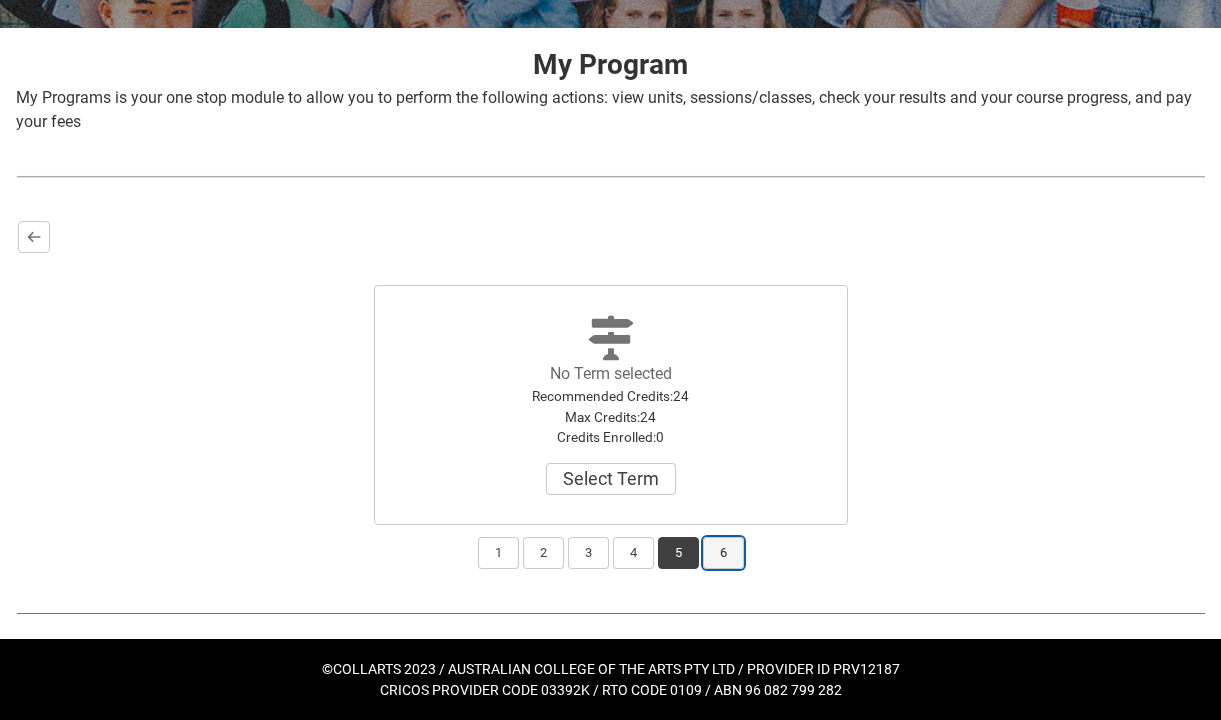 click on "6" at bounding box center [723, 553] 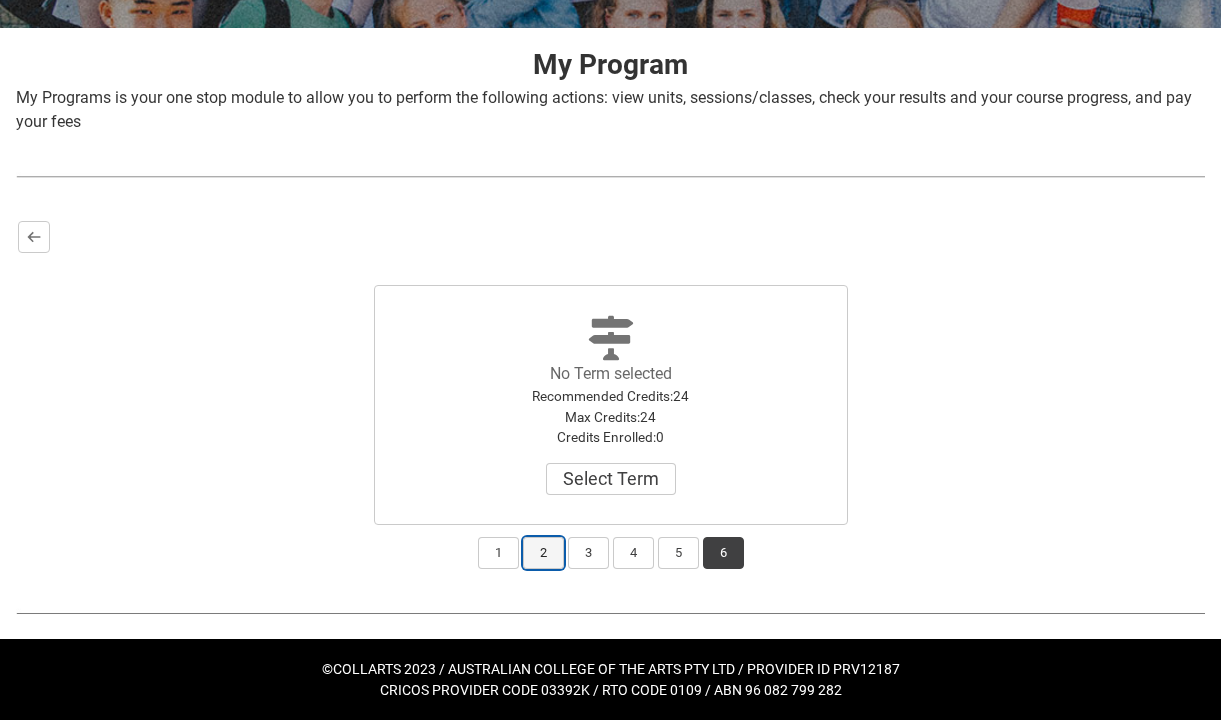 click on "2" at bounding box center (543, 553) 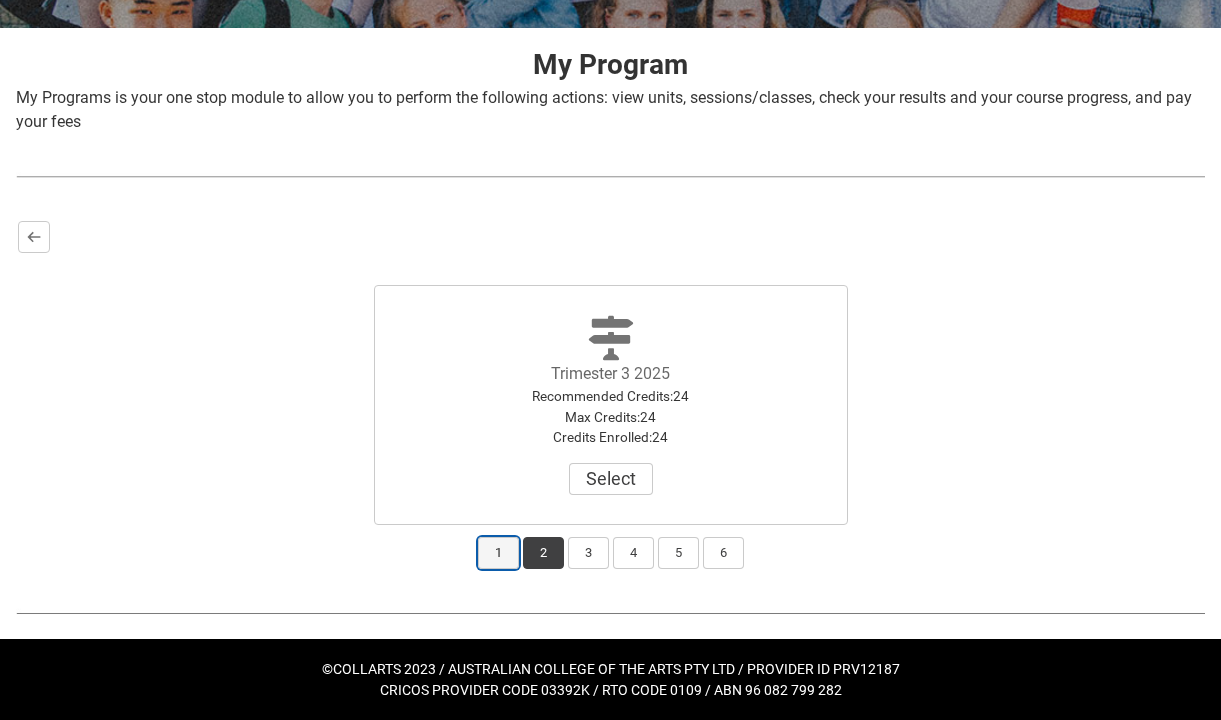 click on "1" at bounding box center (498, 553) 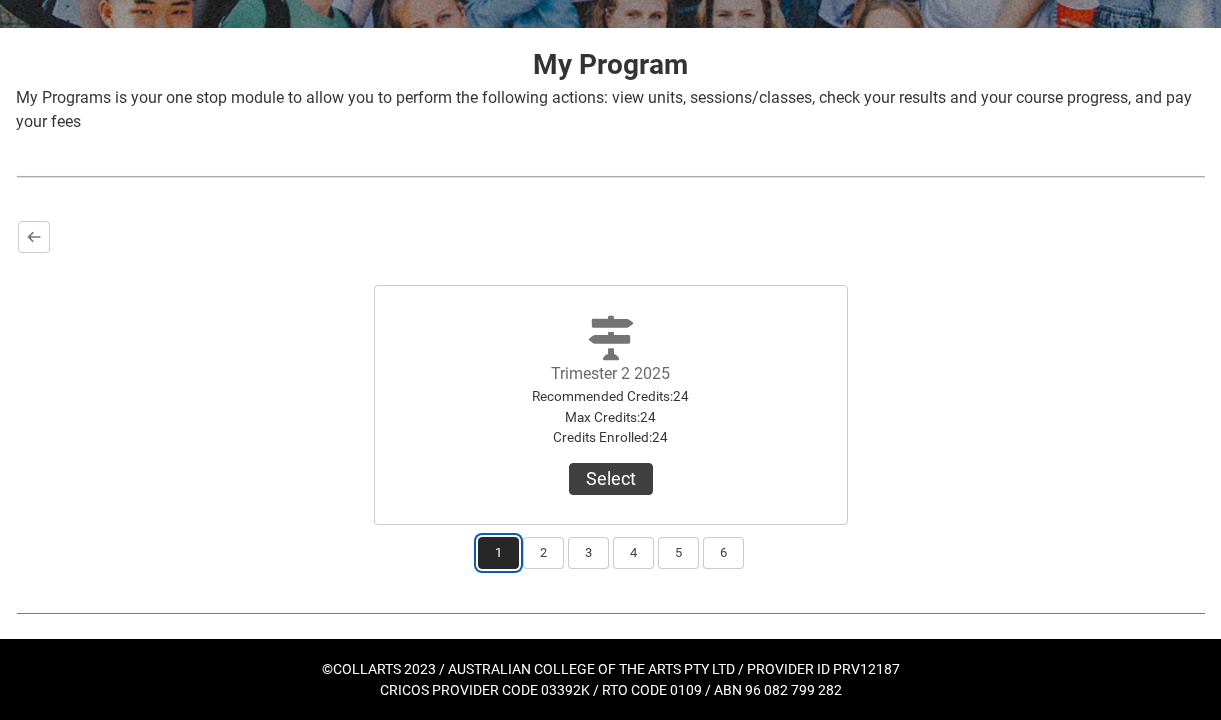 scroll, scrollTop: 276, scrollLeft: 0, axis: vertical 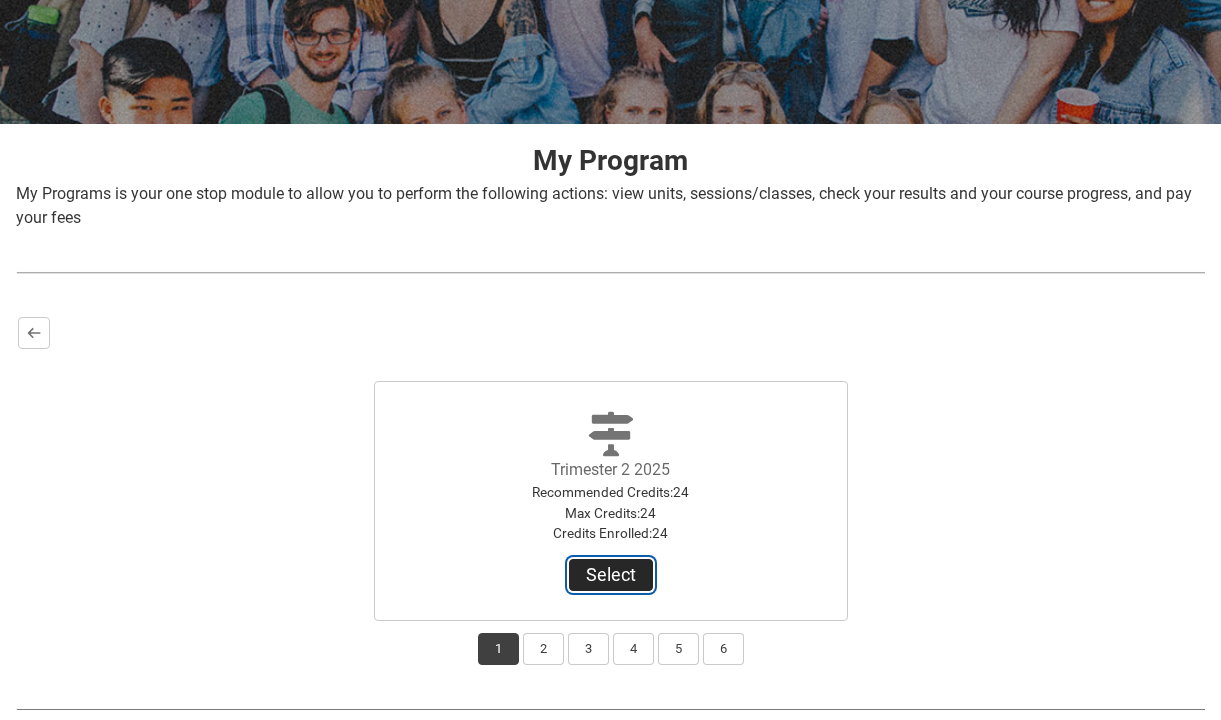 click on "Select" at bounding box center (611, 575) 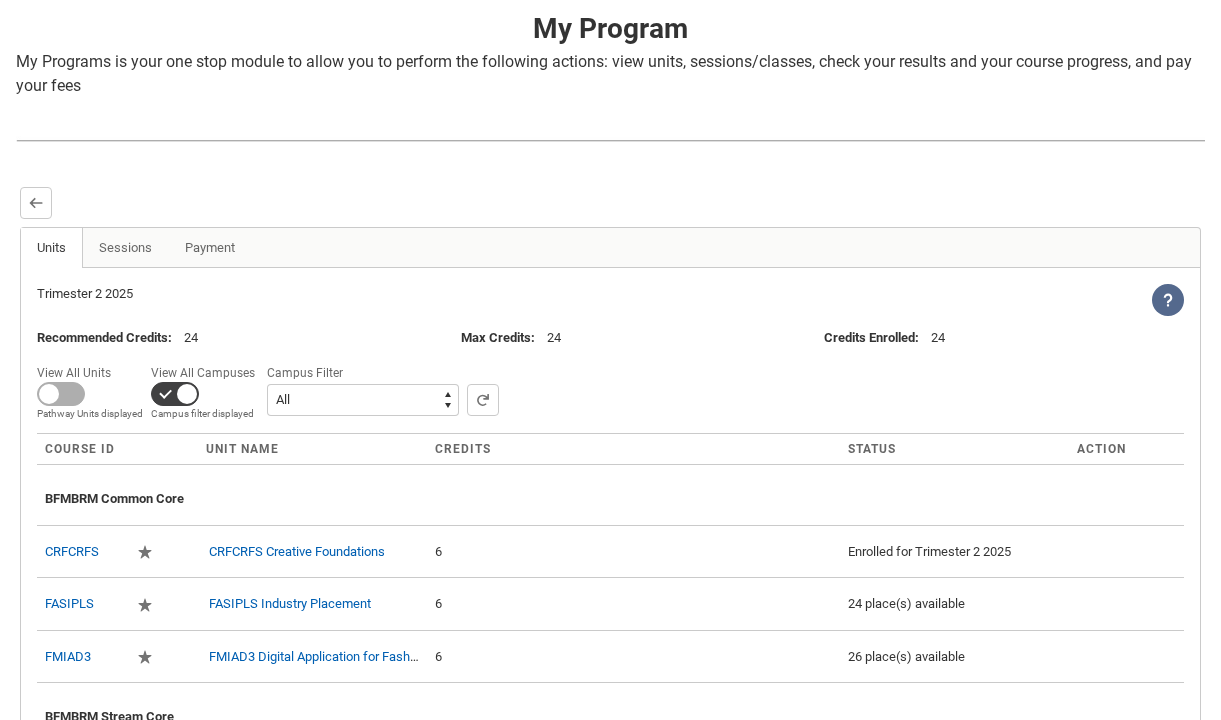 scroll, scrollTop: 401, scrollLeft: 0, axis: vertical 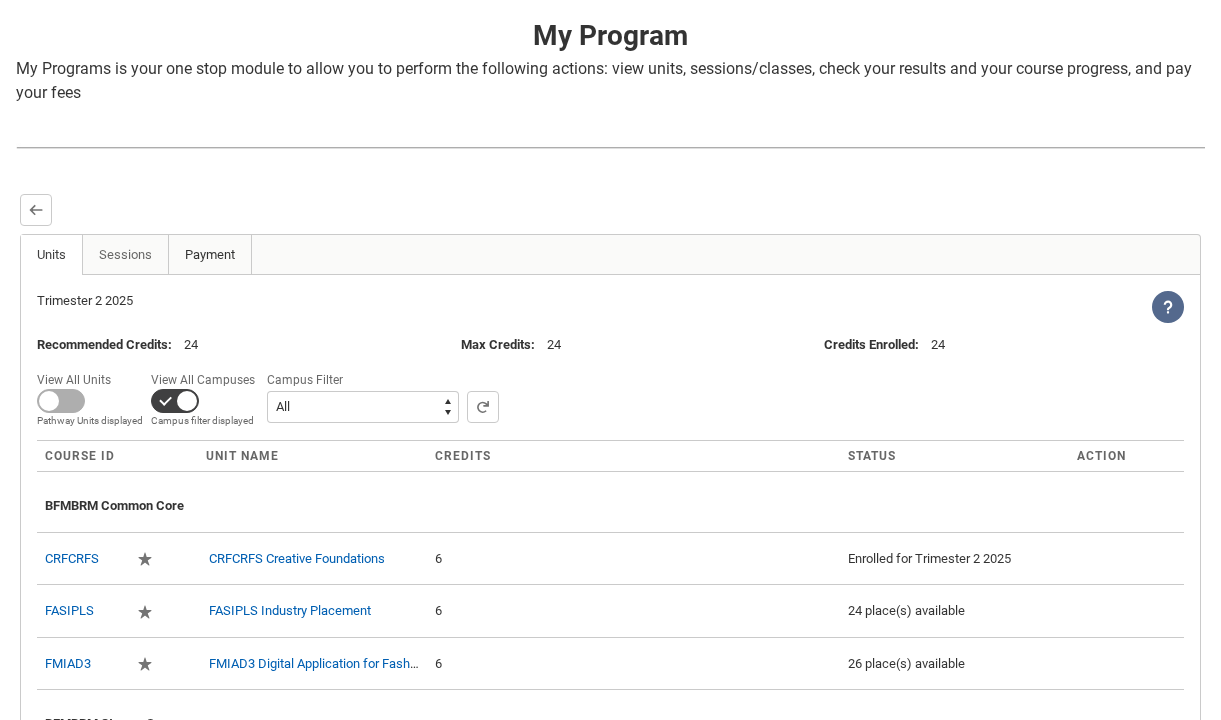 click on "Payment" at bounding box center [210, 255] 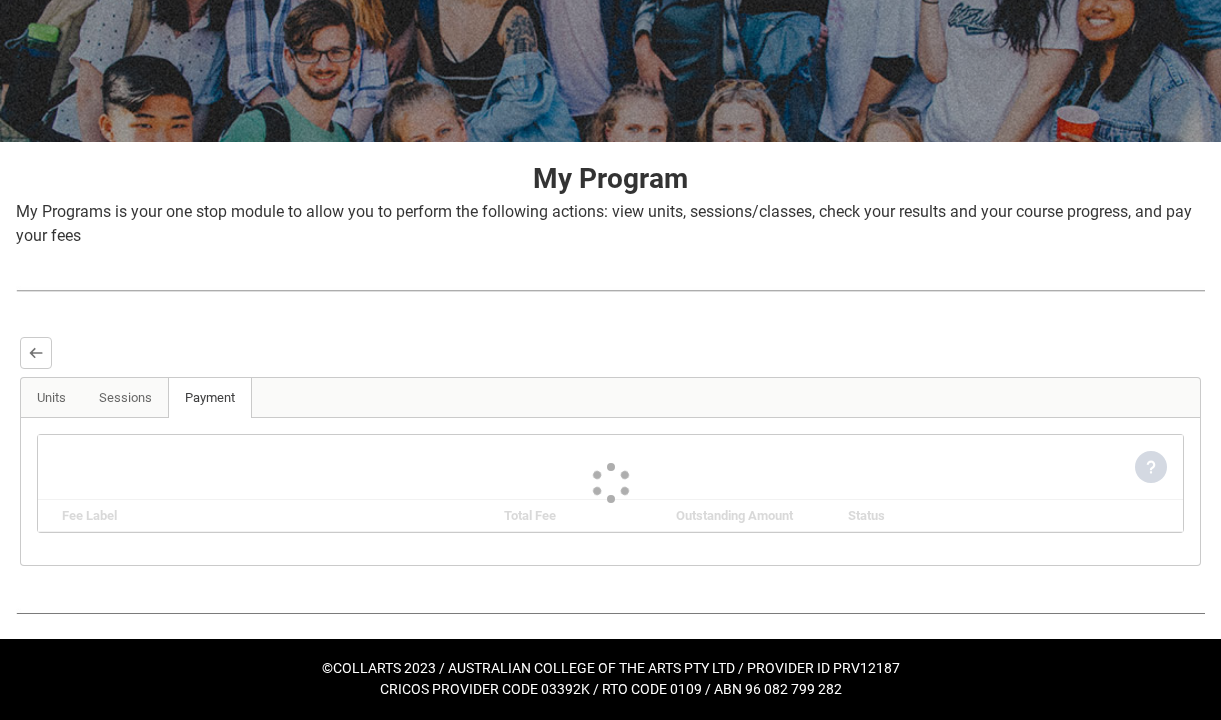 scroll, scrollTop: 356, scrollLeft: 0, axis: vertical 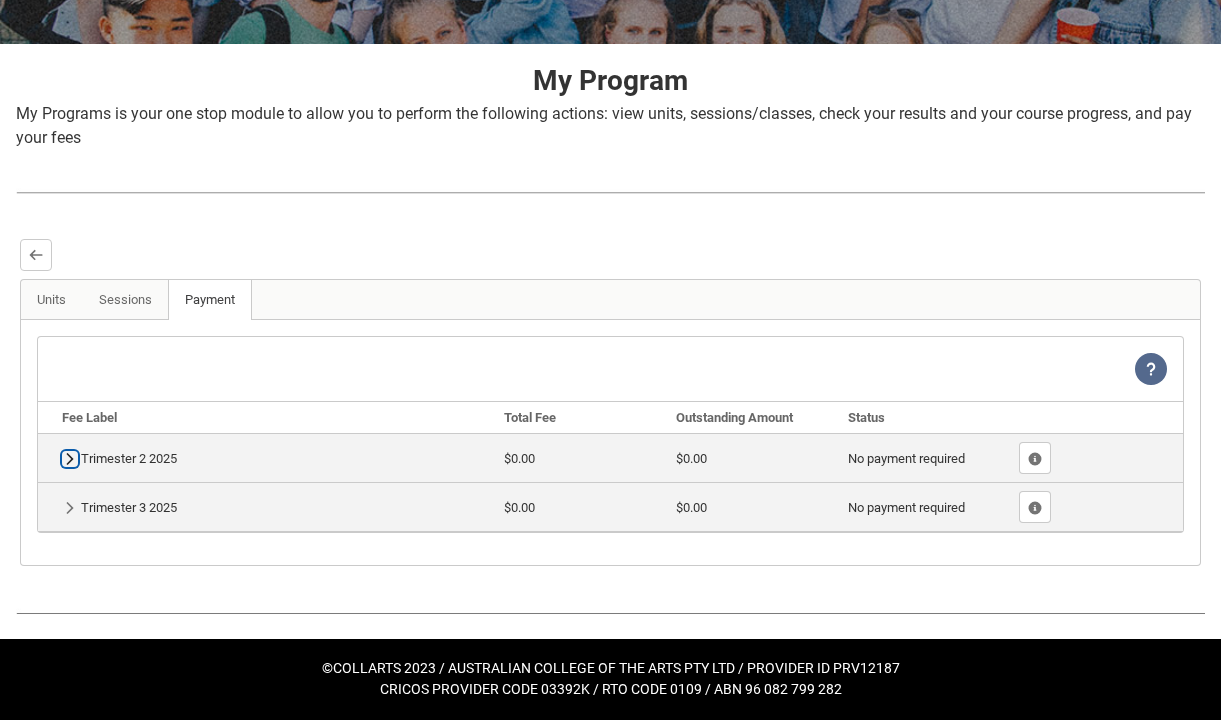 click at bounding box center (70, 459) 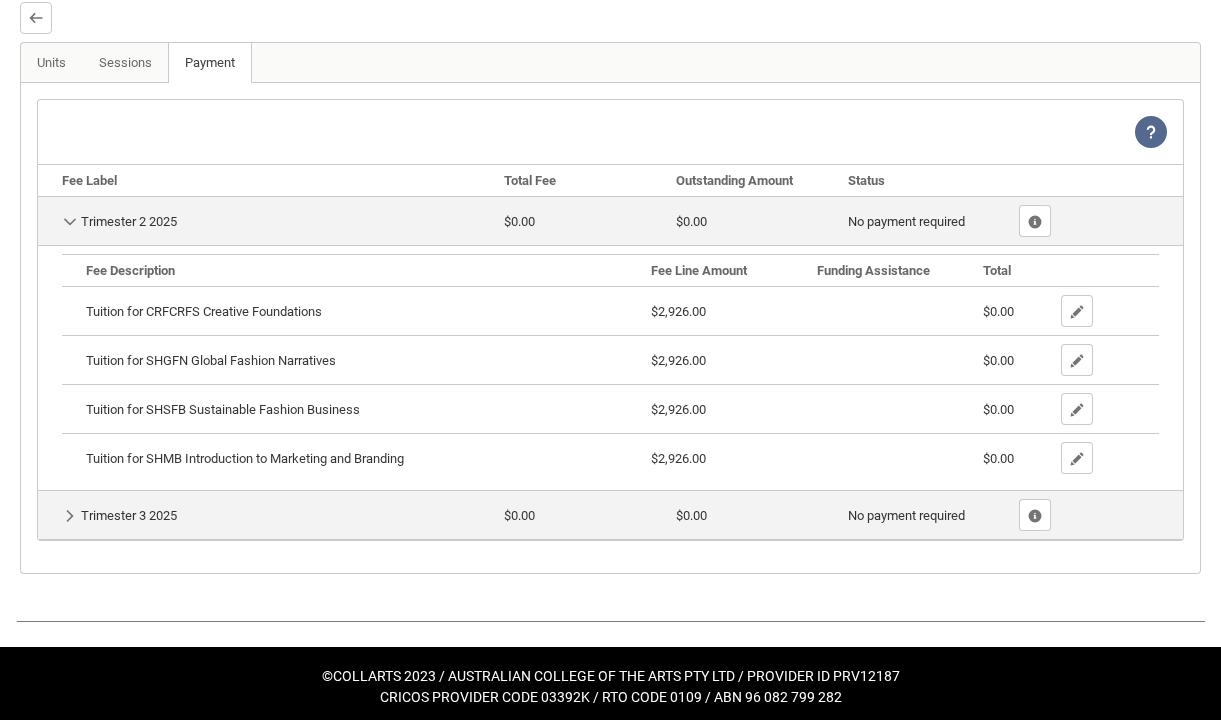 scroll, scrollTop: 594, scrollLeft: 0, axis: vertical 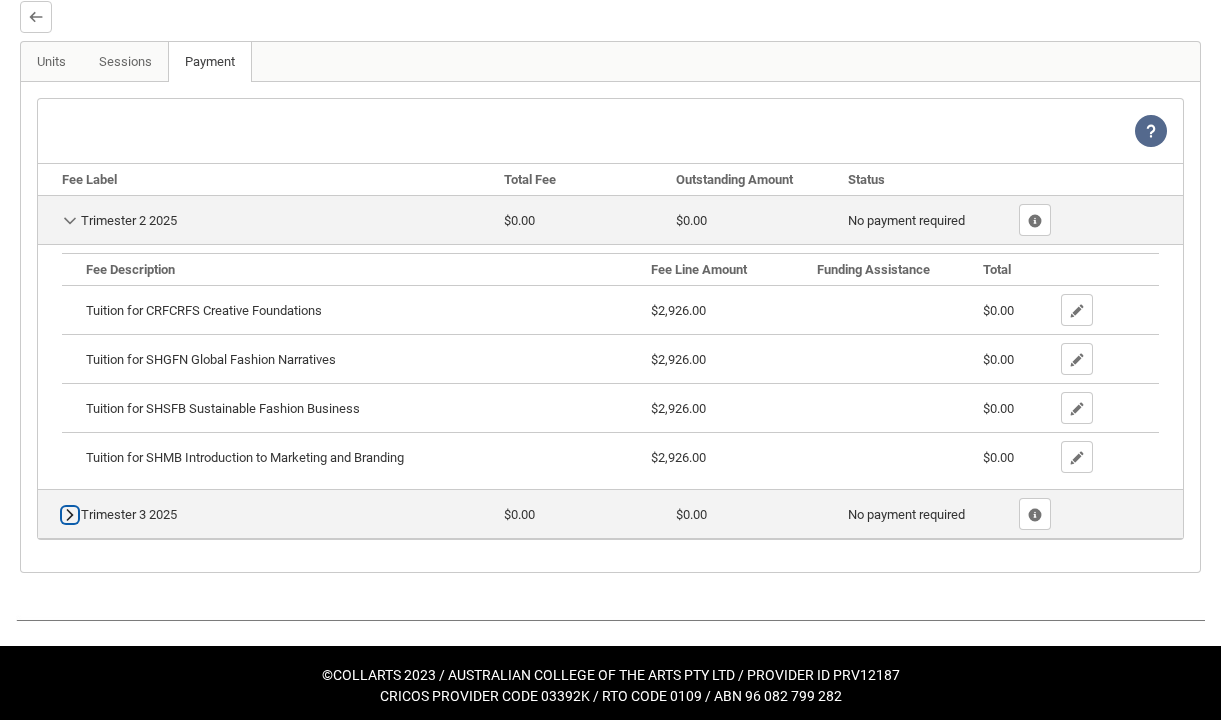 click at bounding box center (70, 515) 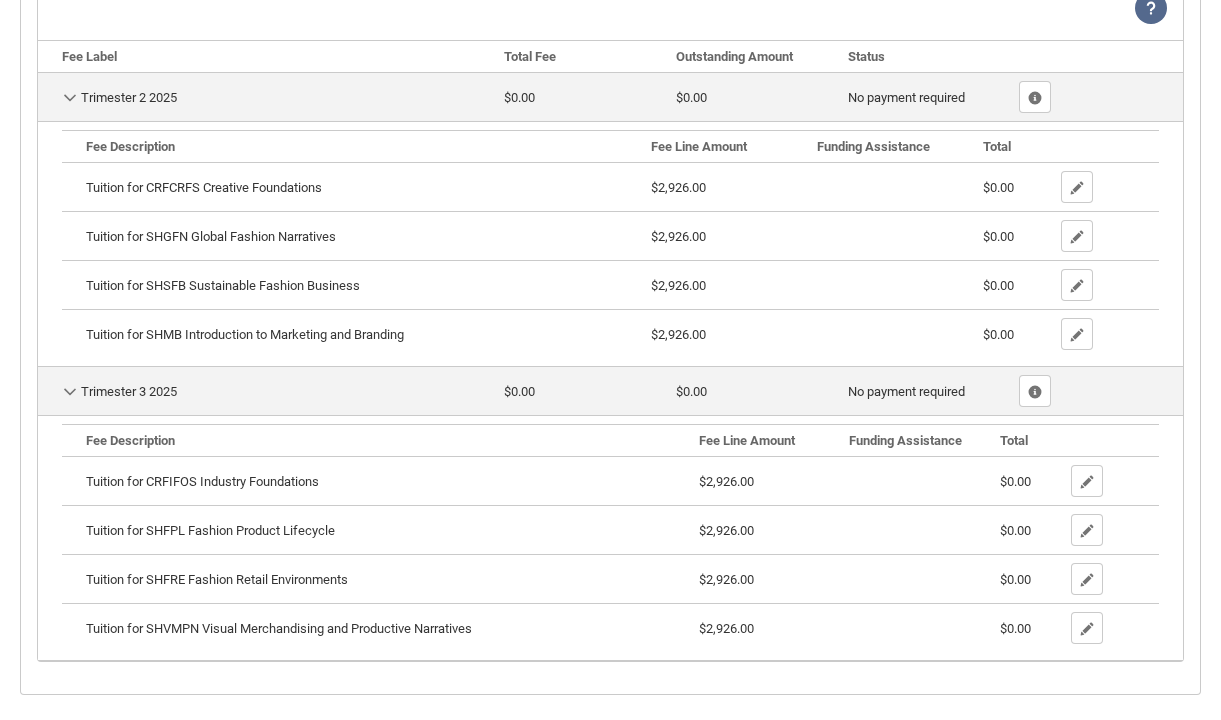 scroll, scrollTop: 715, scrollLeft: 0, axis: vertical 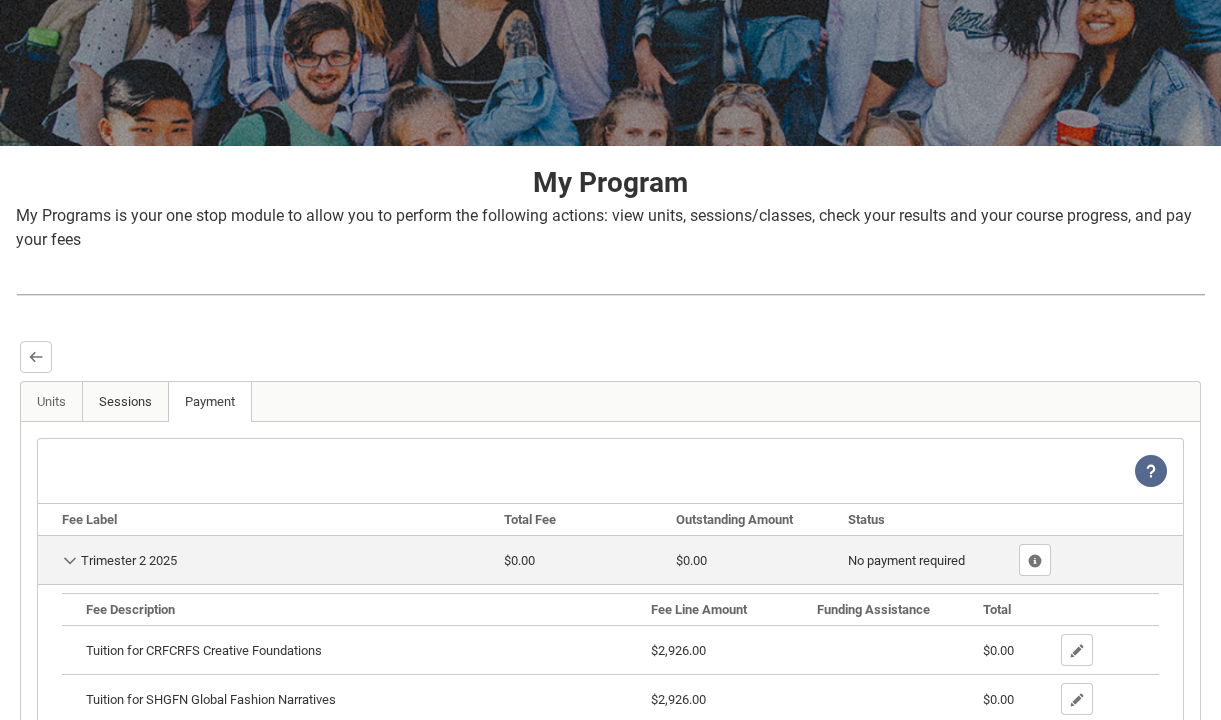 click on "Sessions" at bounding box center (125, 402) 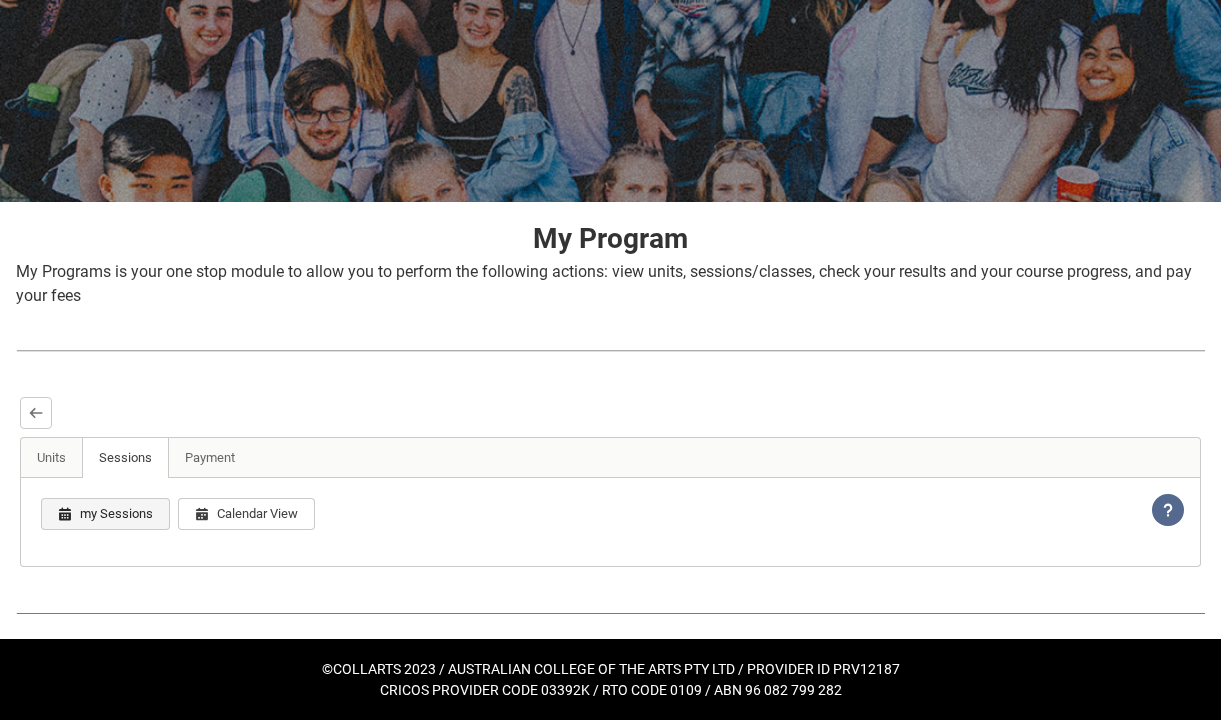 scroll, scrollTop: 254, scrollLeft: 0, axis: vertical 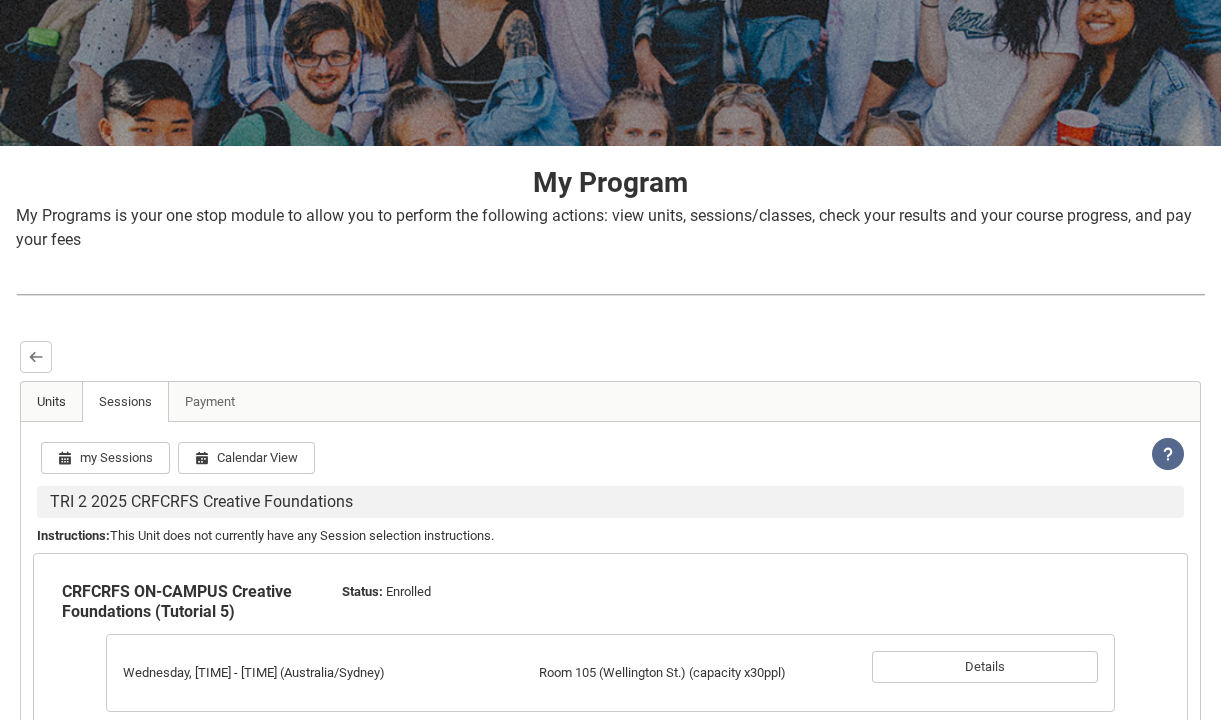 click on "Units" at bounding box center [52, 402] 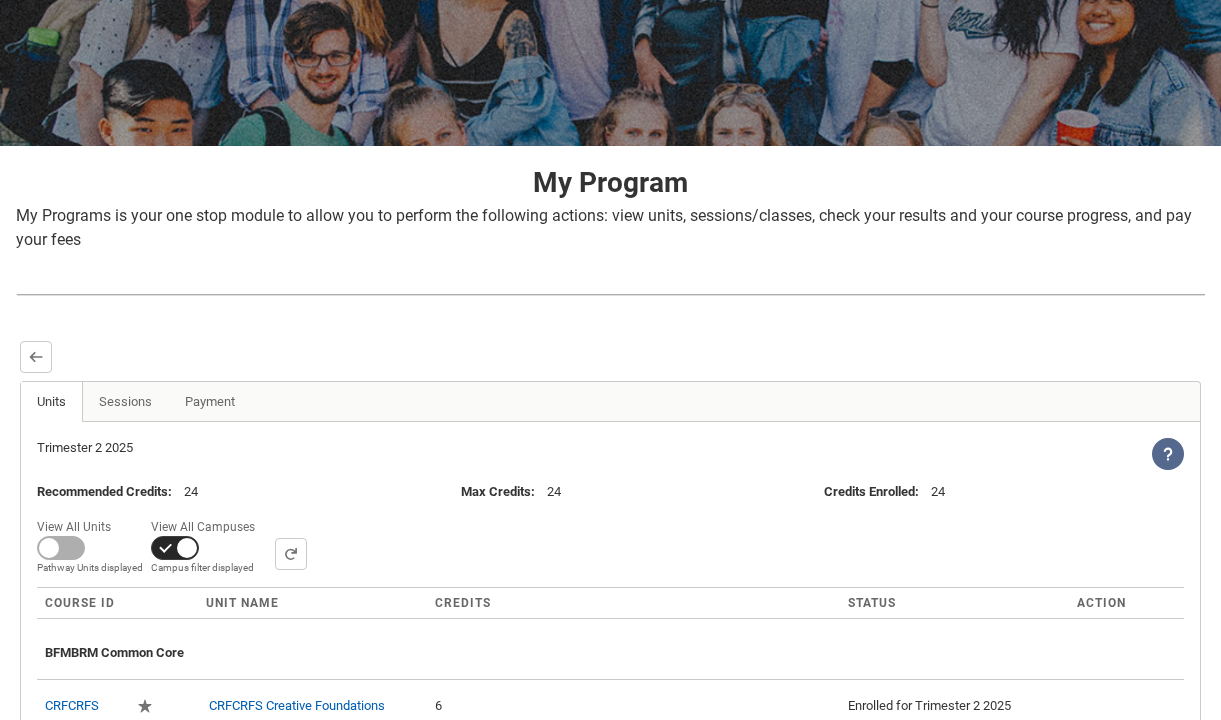 click at bounding box center [61, 548] 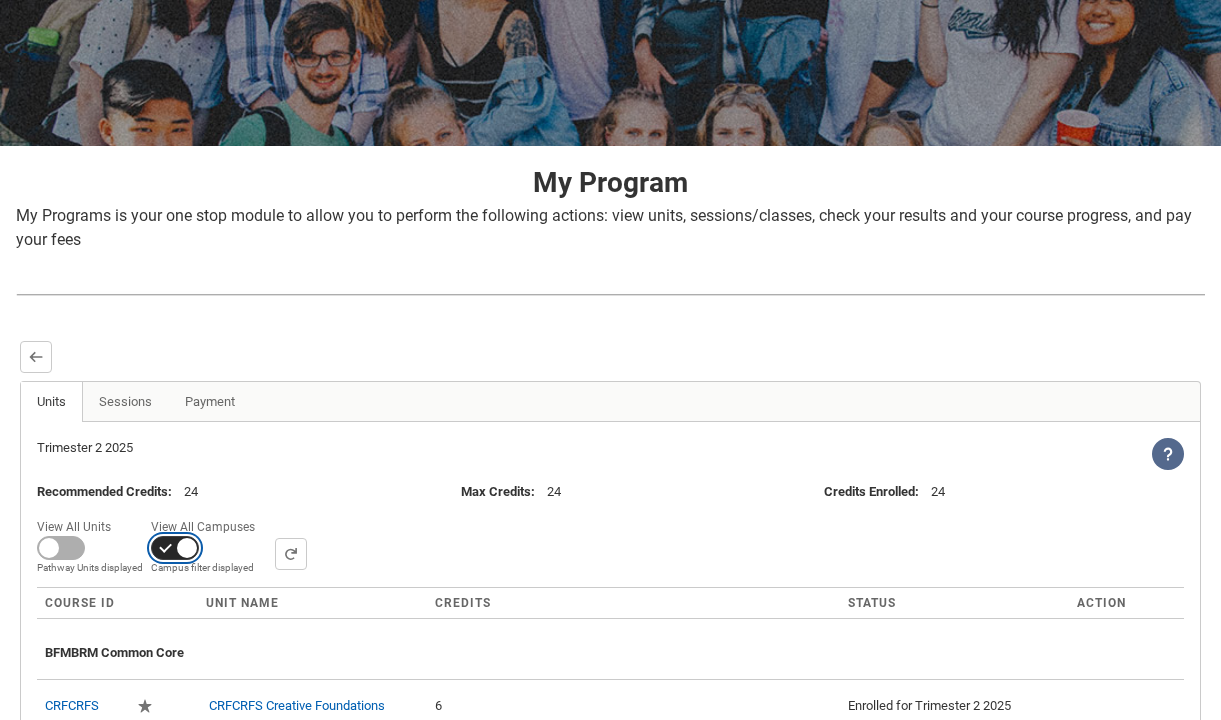 checkbox on "false" 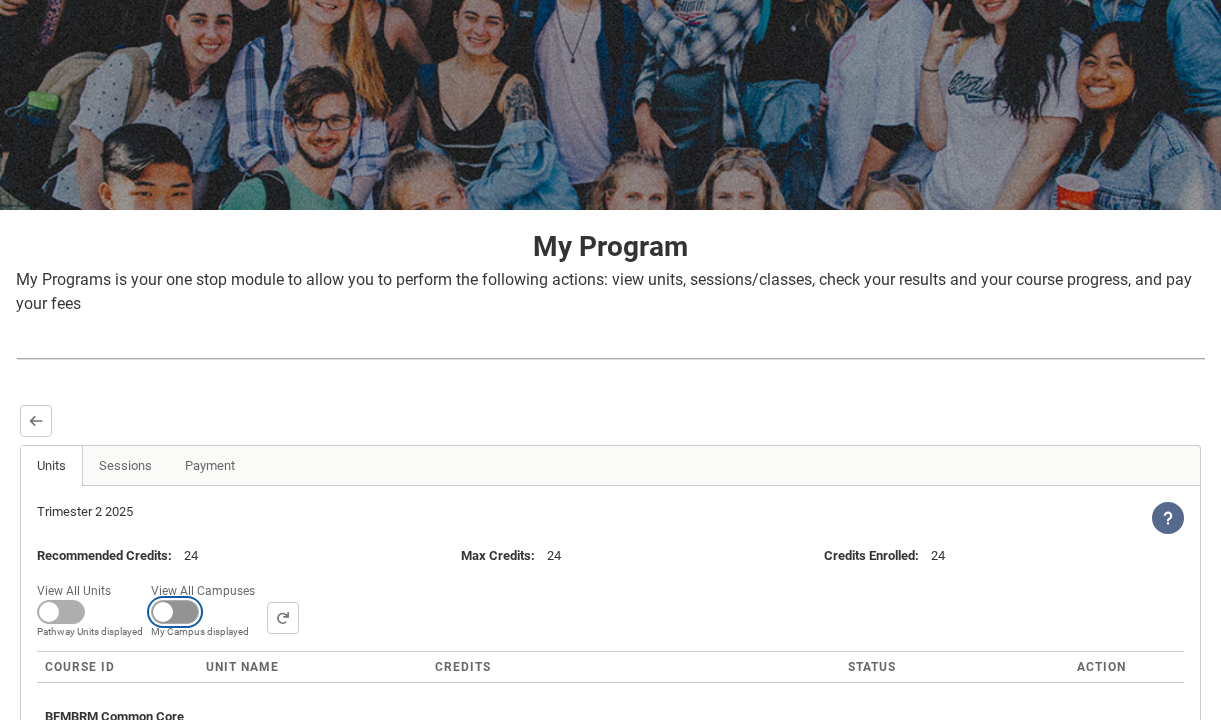 scroll, scrollTop: 269, scrollLeft: 0, axis: vertical 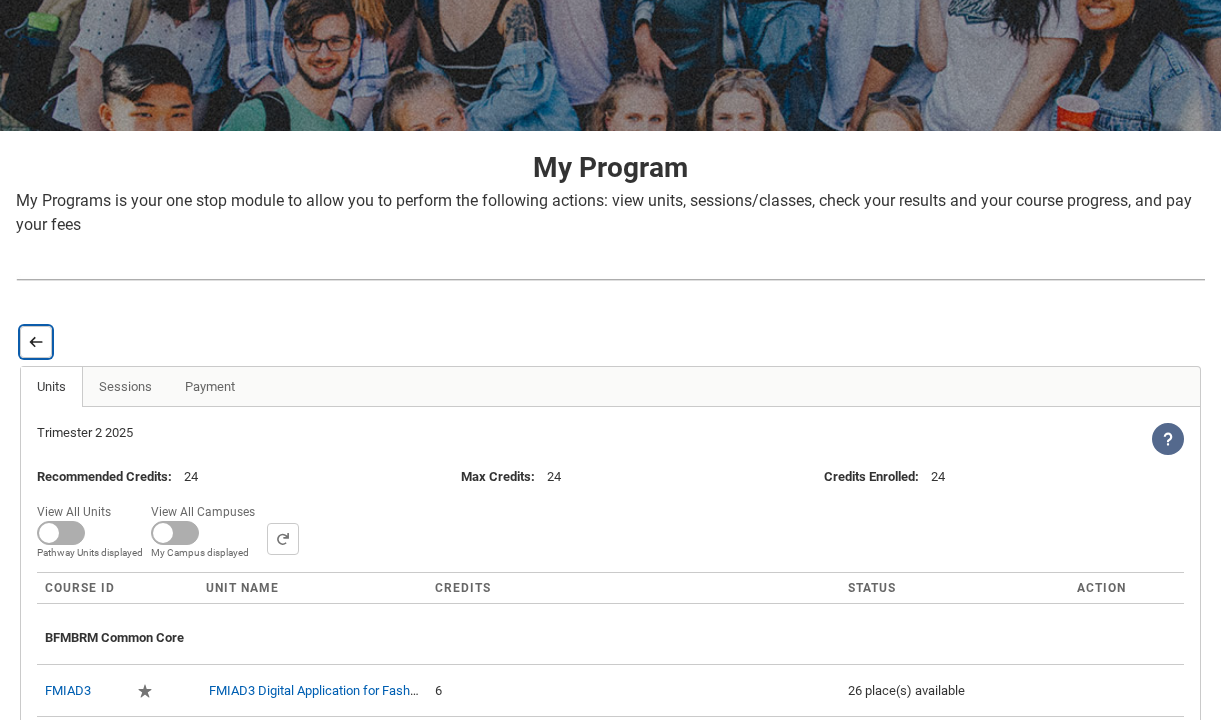 click on "Back" at bounding box center (36, 342) 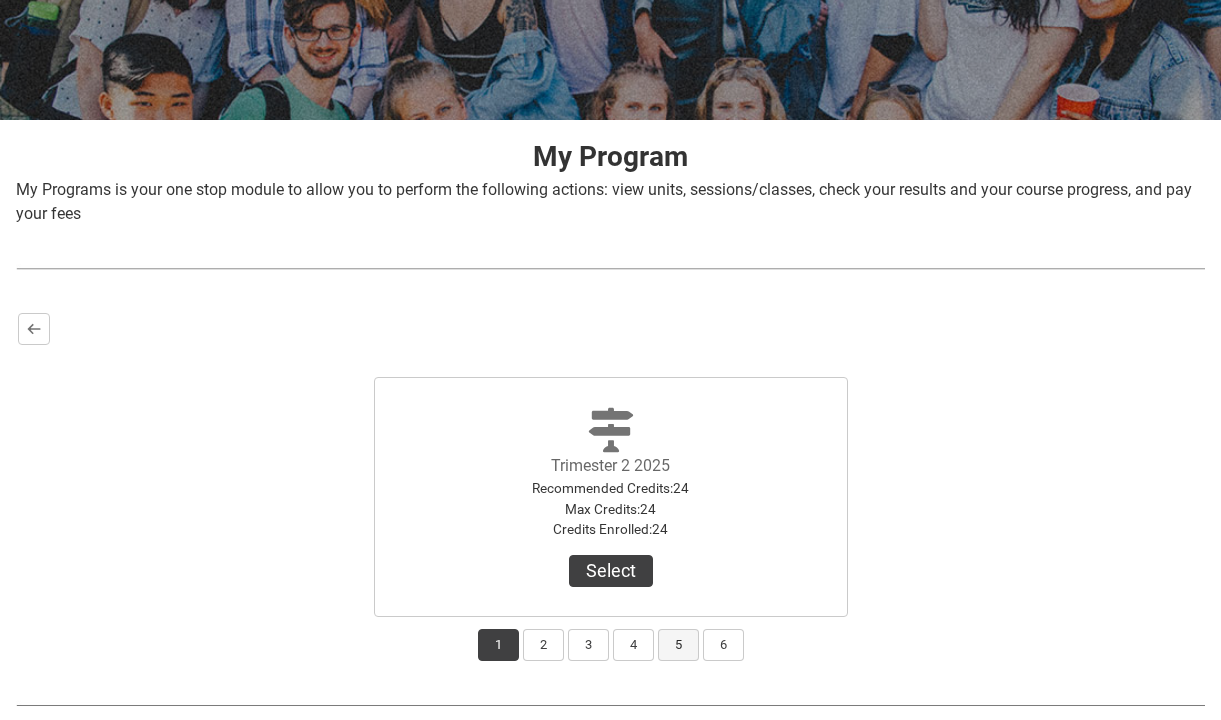 scroll, scrollTop: 0, scrollLeft: 0, axis: both 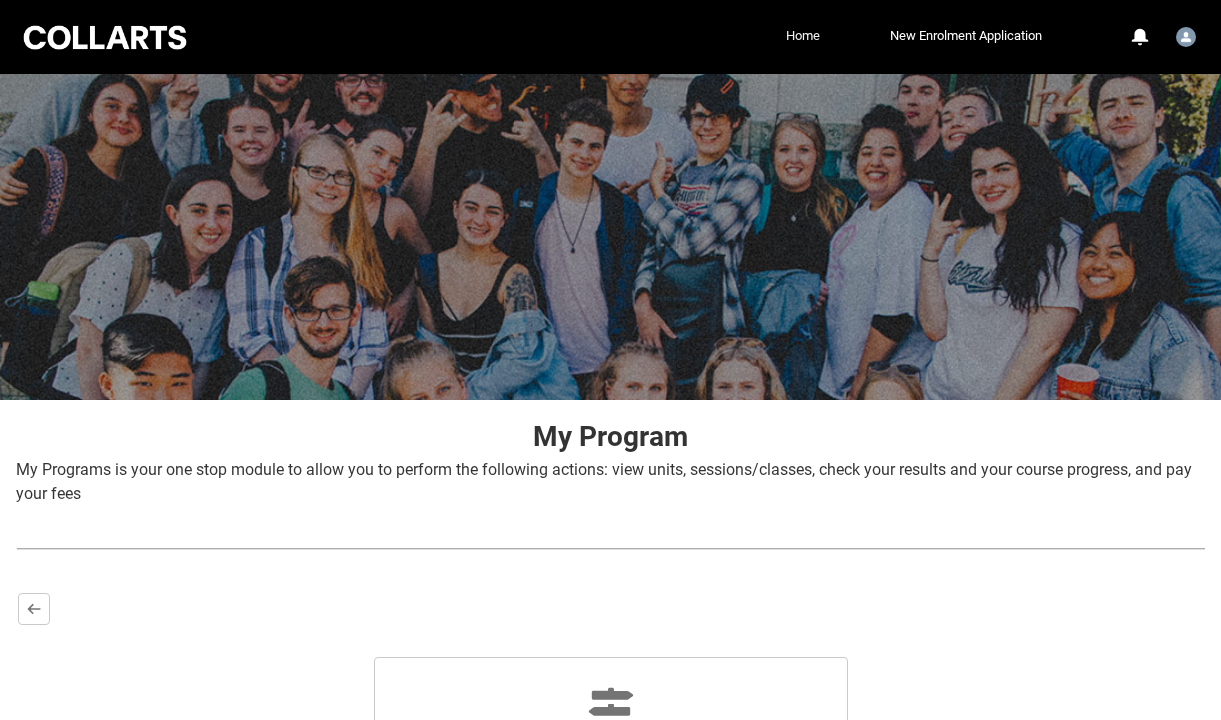 click on "Home" at bounding box center [803, 36] 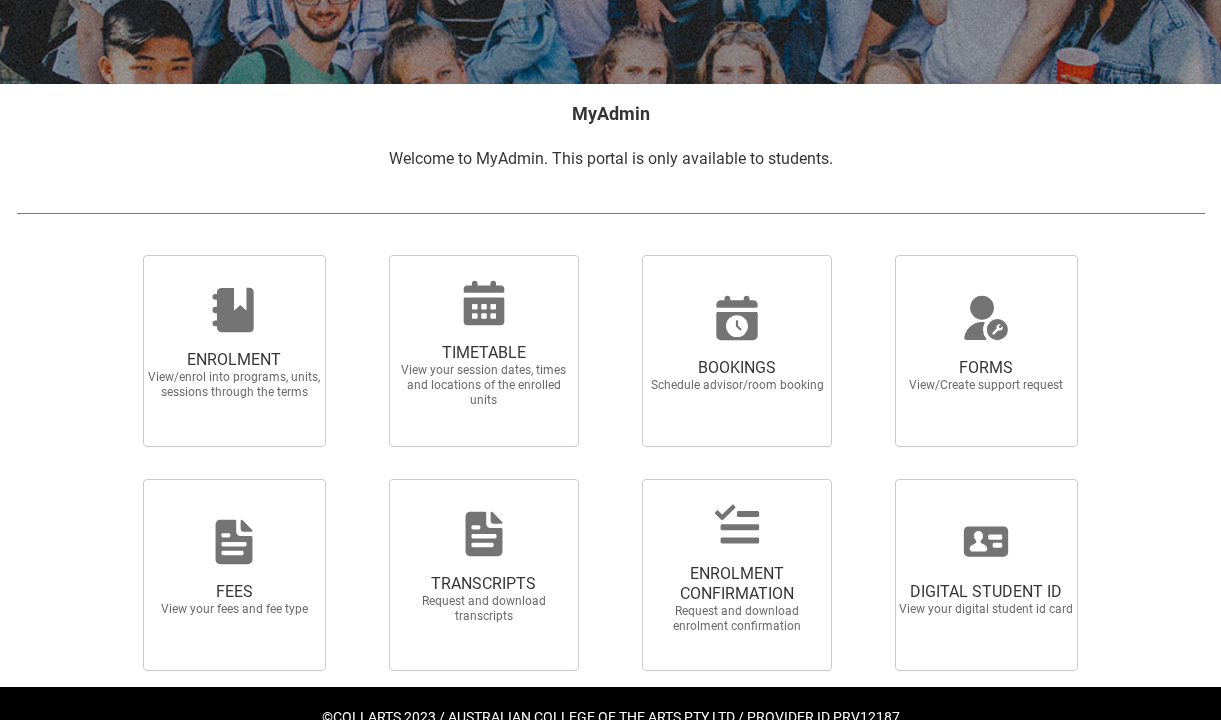 scroll, scrollTop: 317, scrollLeft: 0, axis: vertical 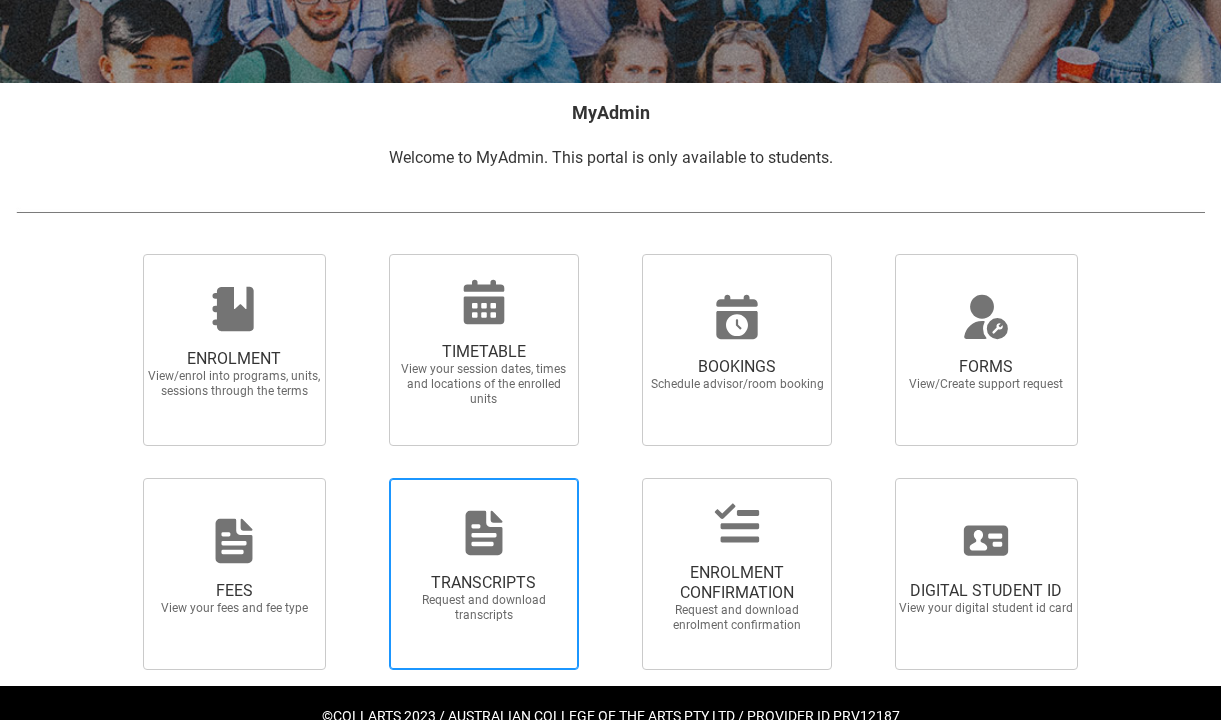 click at bounding box center [484, 533] 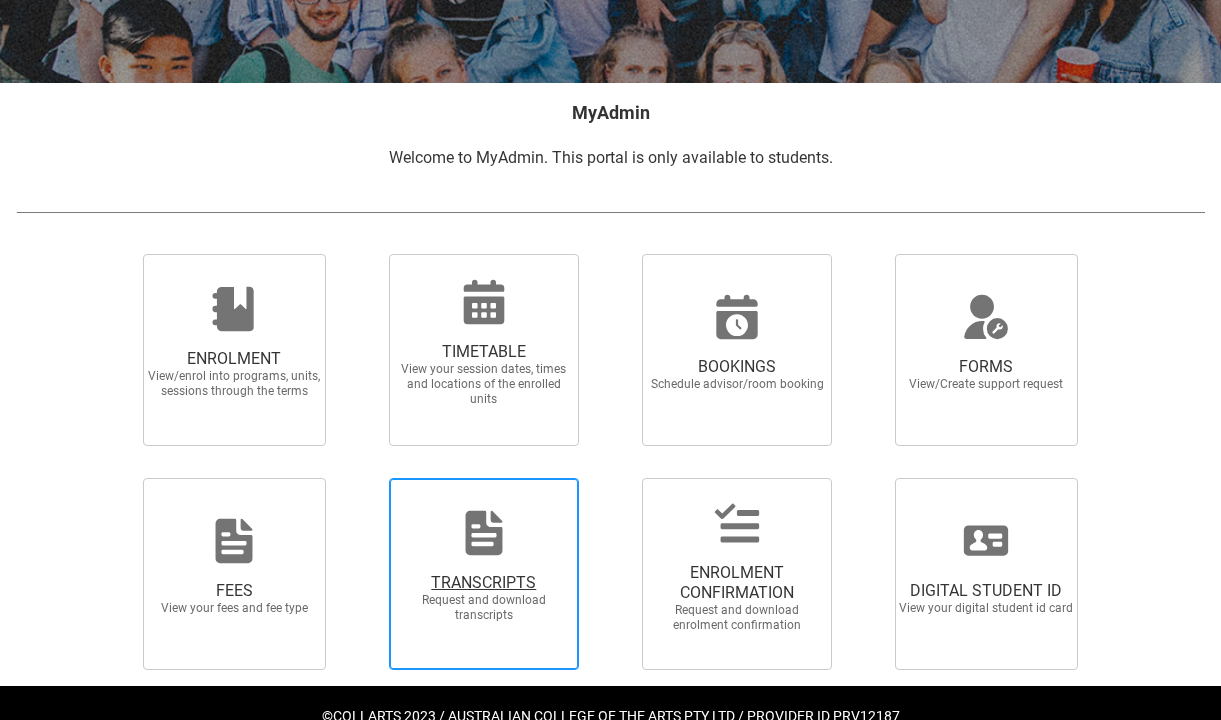 radio on "true" 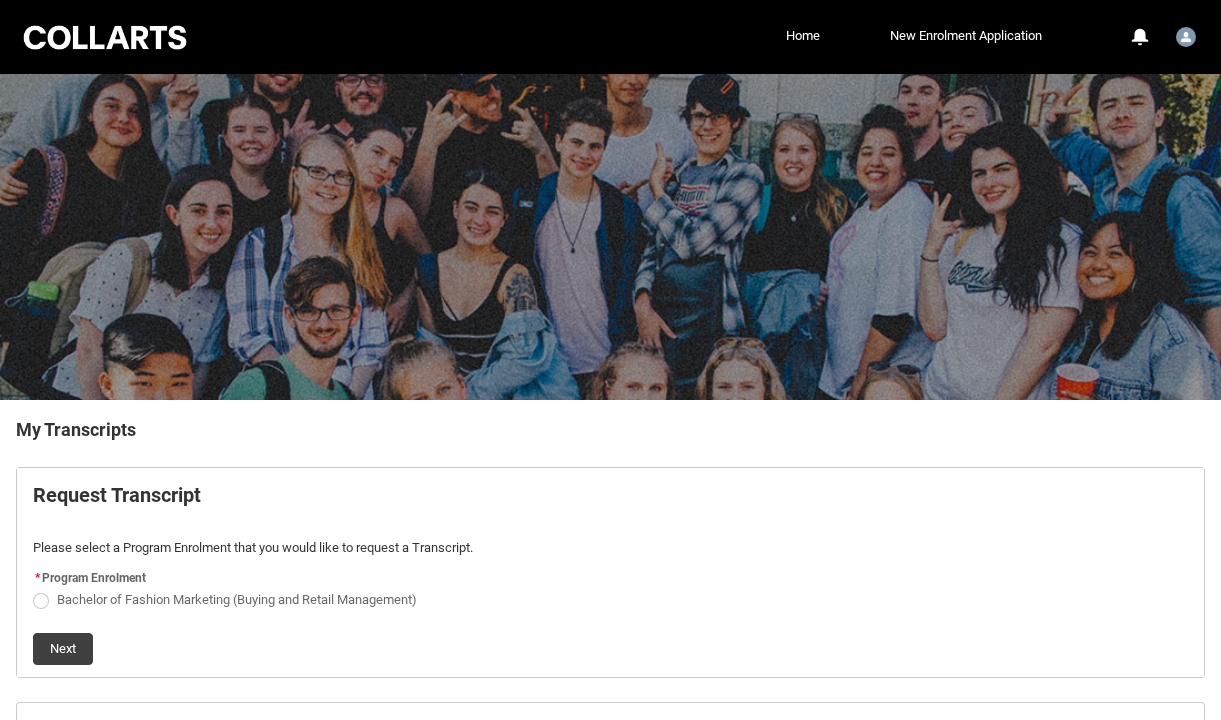 scroll, scrollTop: 105, scrollLeft: 0, axis: vertical 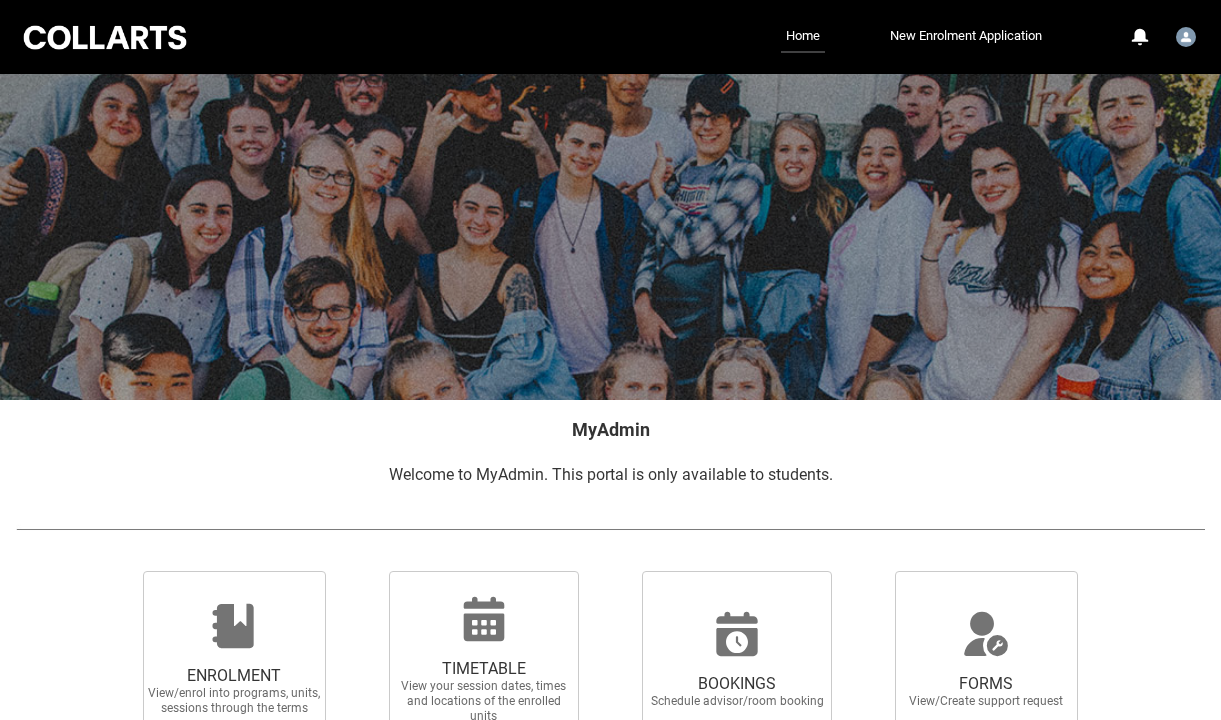 click at bounding box center [610, 529] 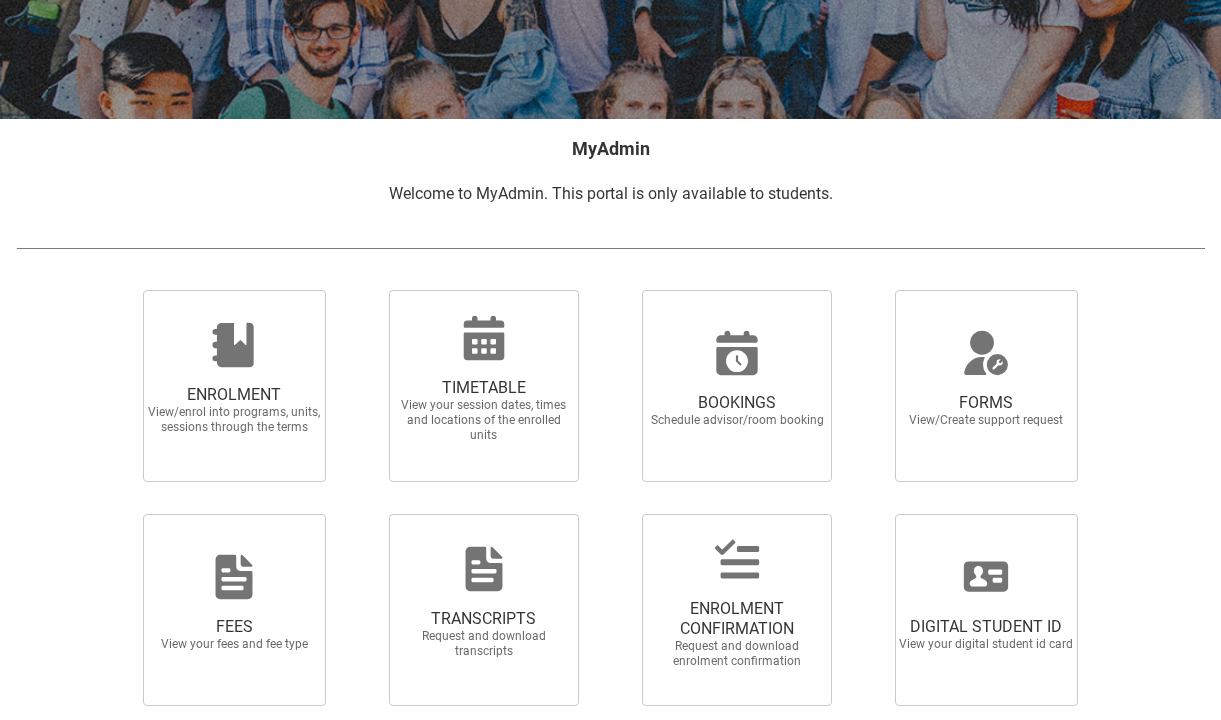 scroll, scrollTop: 364, scrollLeft: 0, axis: vertical 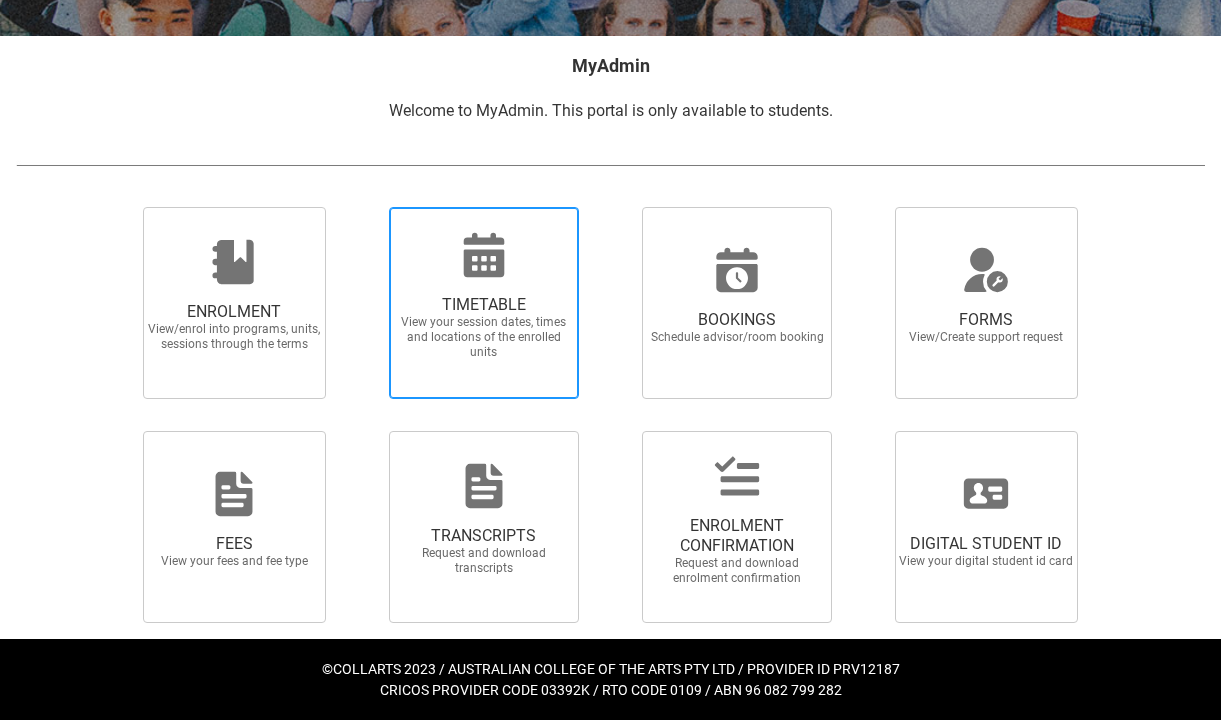 click on "TIMETABLE View your session dates, times and locations of the enrolled units" at bounding box center [484, 327] 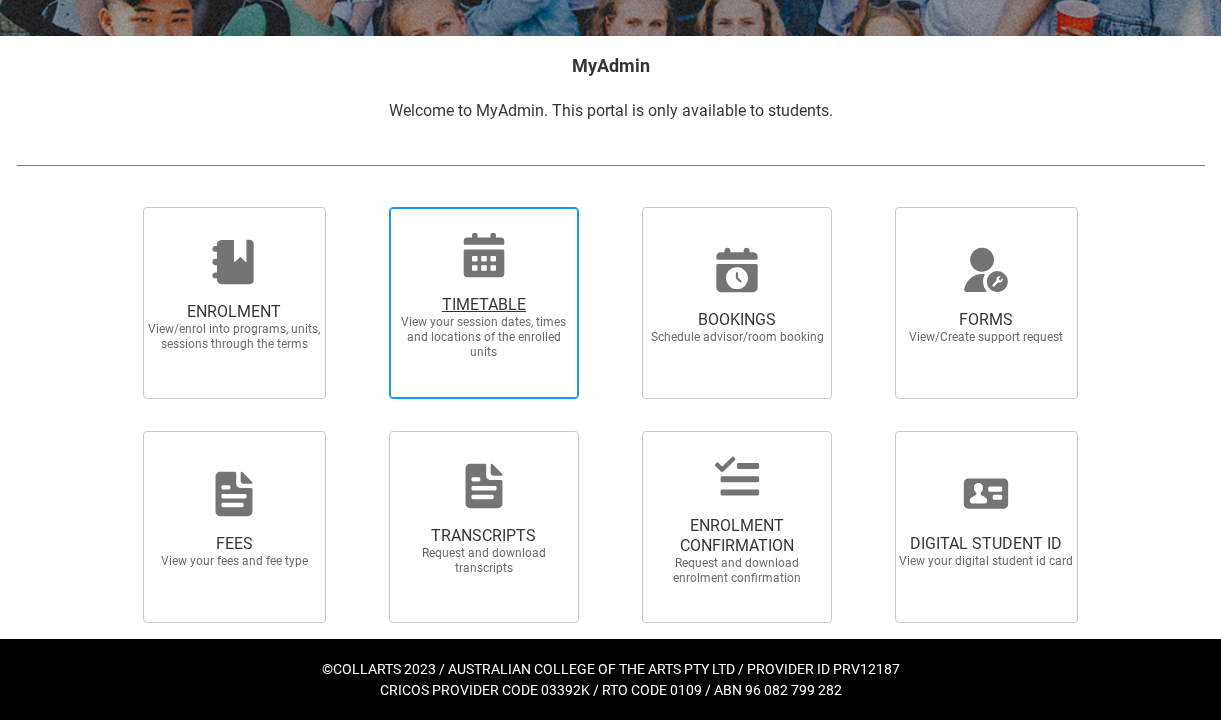 click on "TIMETABLE View your session dates, times and locations of the enrolled units" at bounding box center [364, 206] 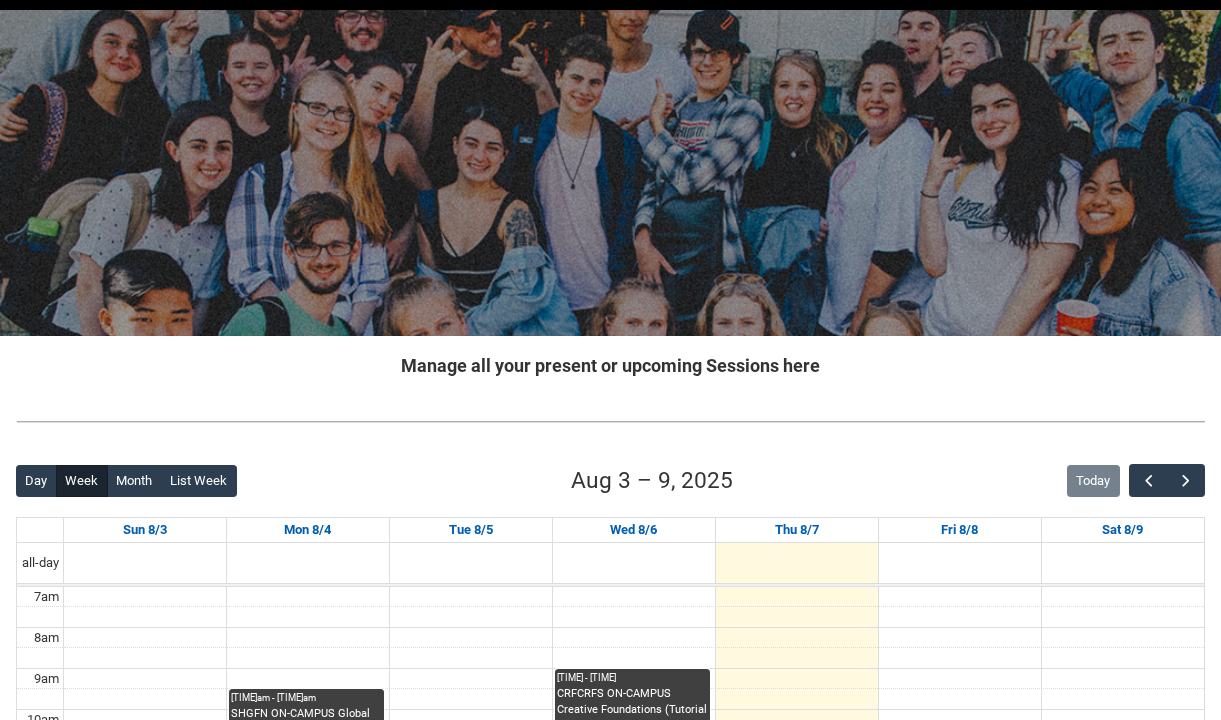 scroll, scrollTop: 87, scrollLeft: 0, axis: vertical 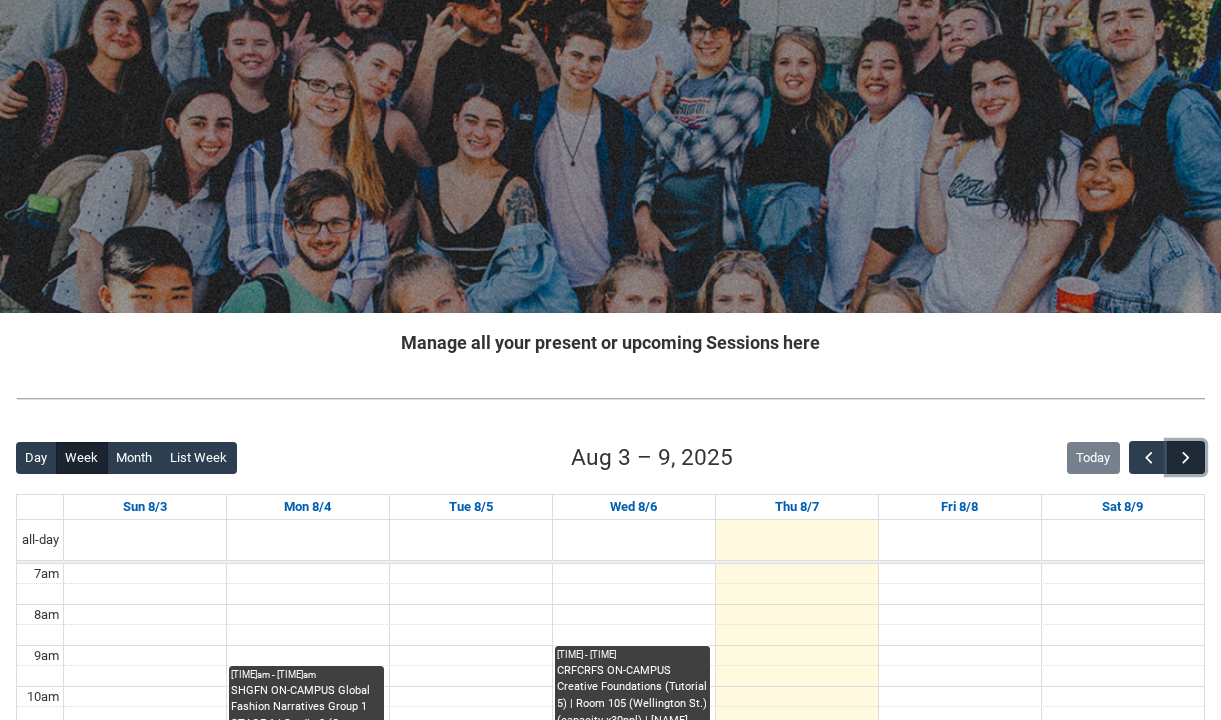 click at bounding box center (1186, 458) 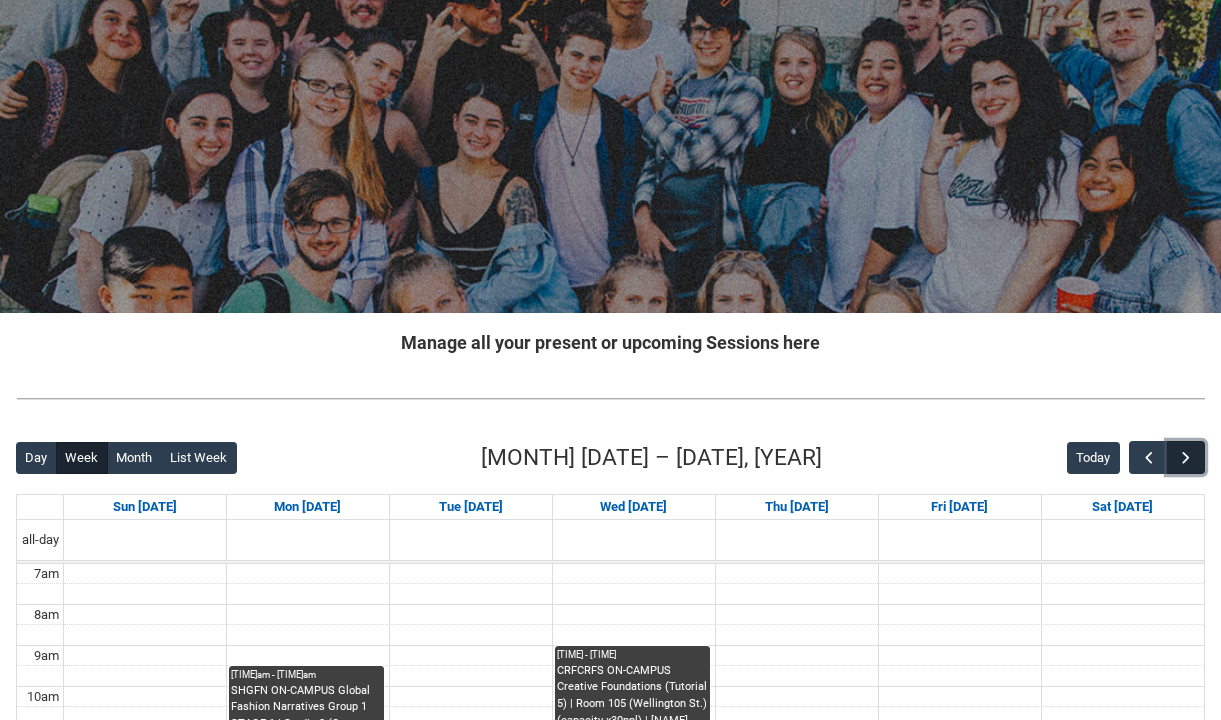 click at bounding box center [1186, 458] 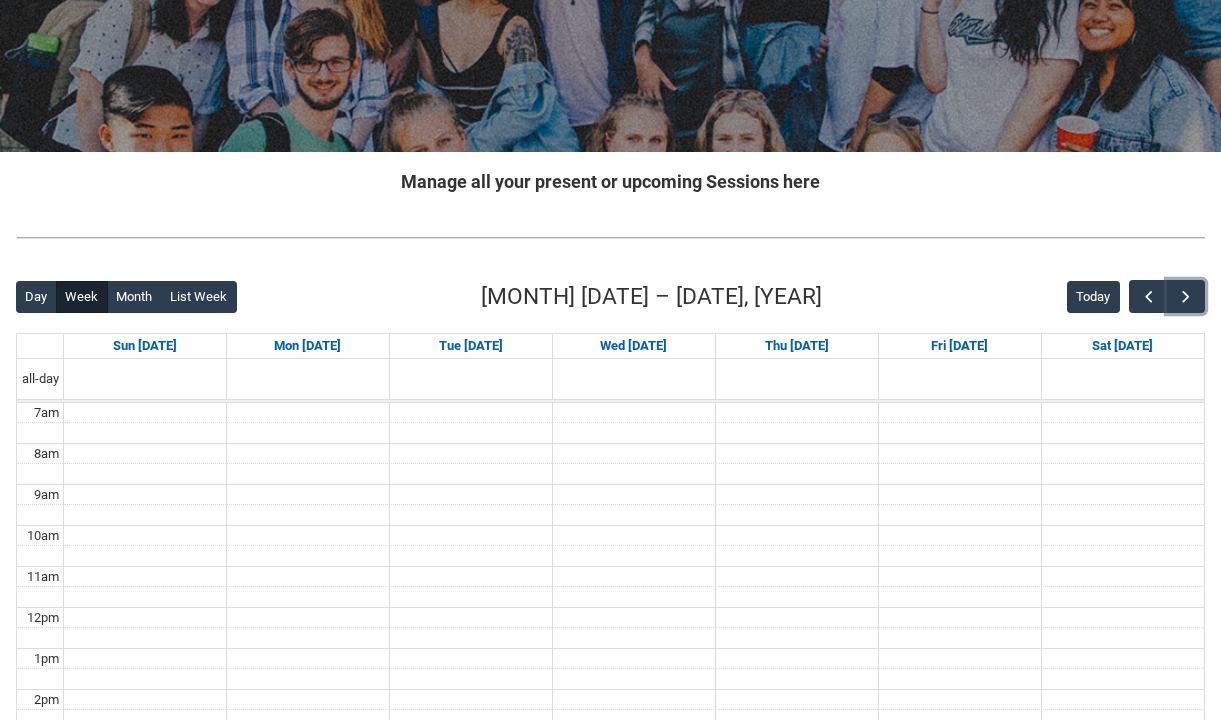 scroll, scrollTop: 288, scrollLeft: 0, axis: vertical 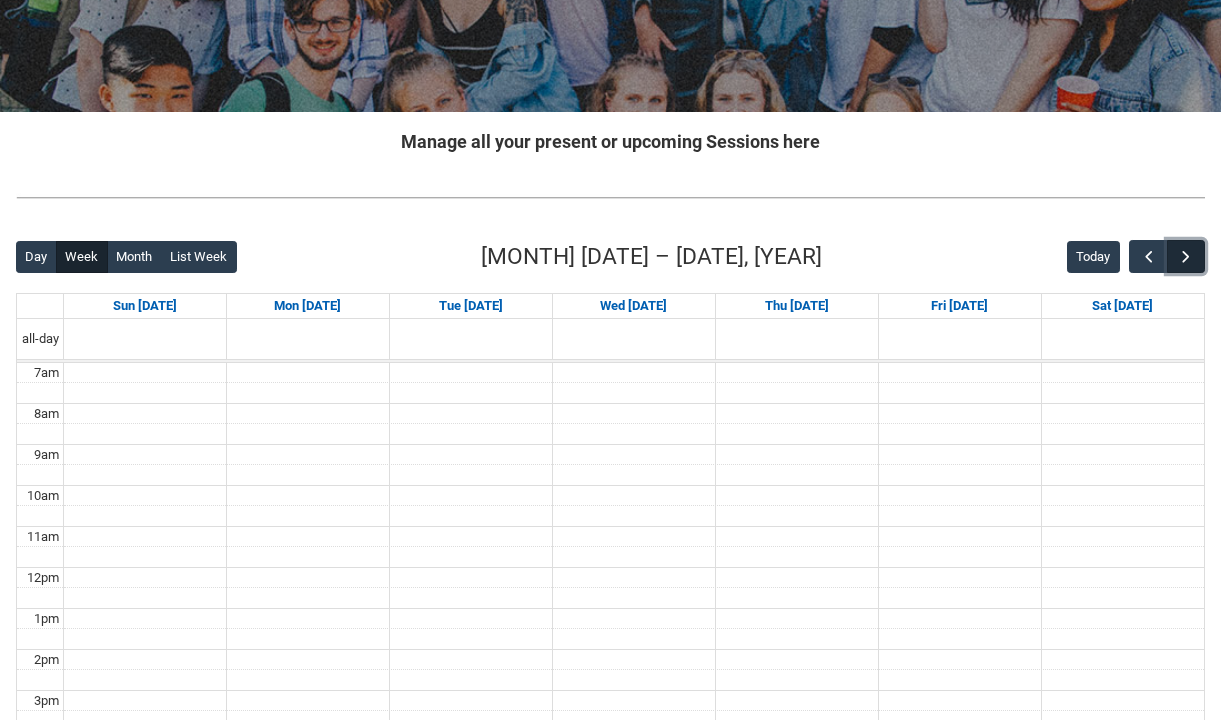 click at bounding box center (1186, 257) 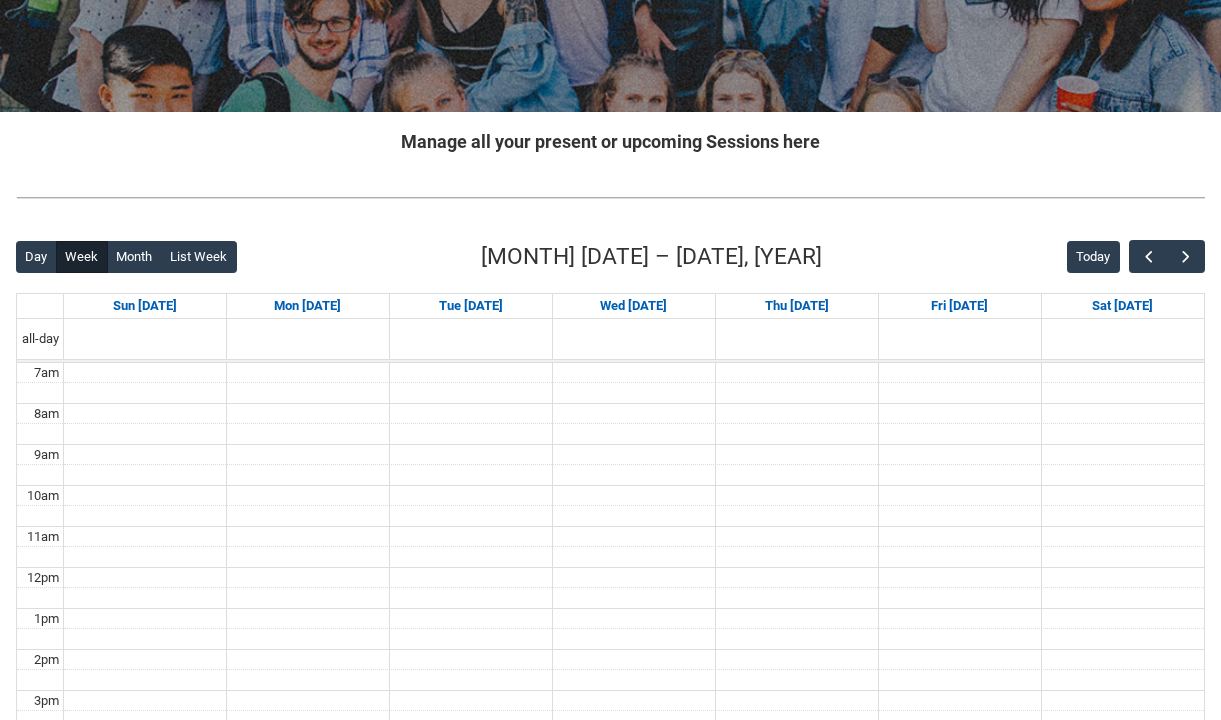 click on "Back Loading... This page should update in a few seconds... Day Week Month List Week [MONTH] [DATE] – [DATE], [YEAR] Today Sun [DATE] Mon [DATE] Tue [DATE] Wed [DATE] Thu [DATE] Fri [DATE] Sat [DATE] all-day 7am 8am 9am 10am 11am 12pm 1pm 2pm 3pm 4pm 5pm 6pm 7pm 8pm 9pm 10pm Close Session Details Close Close Appointment Details Attendees : Close" at bounding box center [610, 629] 